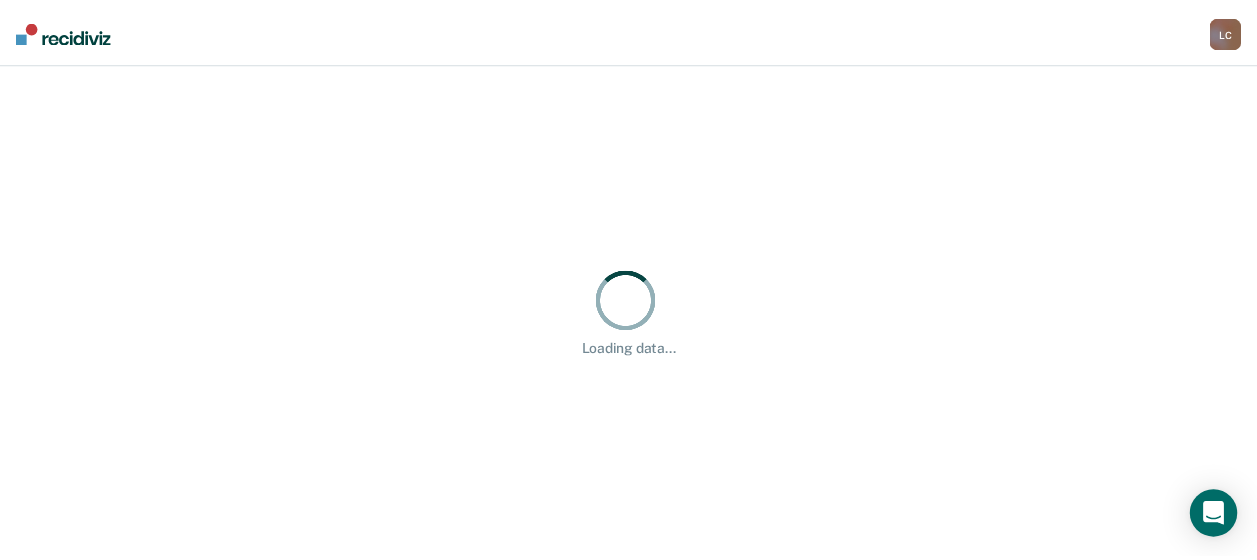 scroll, scrollTop: 0, scrollLeft: 0, axis: both 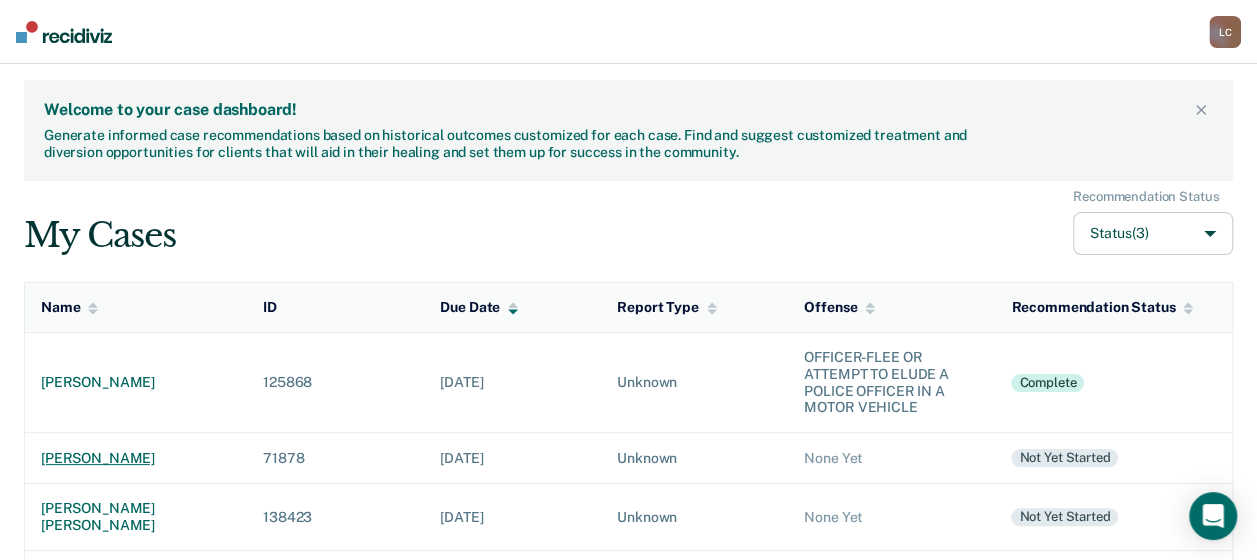 click on "[PERSON_NAME]" at bounding box center (136, 458) 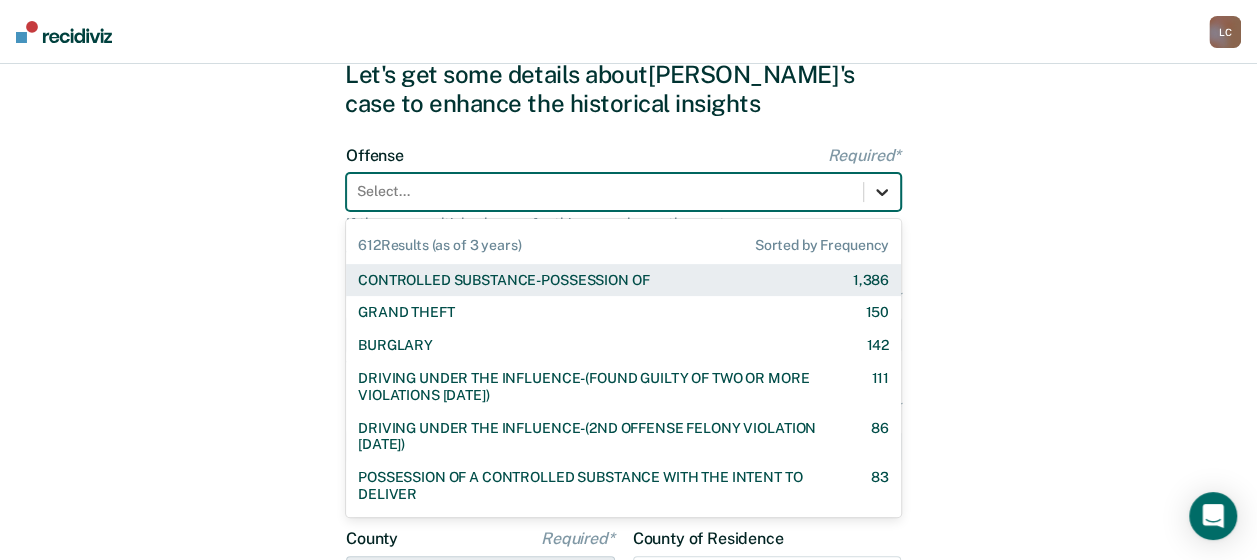 click on "612 results available. Use Up and Down to choose options, press Enter to select the currently focused option, press Escape to exit the menu, press Tab to select the option and exit the menu. Select... 612  Results (as of 3 years) Sorted by Frequency CONTROLLED SUBSTANCE-POSSESSION OF 1,386 GRAND THEFT 150 BURGLARY 142 DRIVING UNDER THE INFLUENCE-(FOUND GUILTY OF TWO OR MORE VIOLATIONS [DATE]) 111 DRIVING UNDER THE INFLUENCE-(2ND OFFENSE FELONY VIOLATION [DATE]) 86 POSSESSION OF A CONTROLLED SUBSTANCE WITH THE INTENT TO DELIVER 83 ASSAULT-AGGRAVATED 79 WEAPON-UNLAWFUL POSSESSION BY CONVICTED FELON 63 BATTERY-DOMESTIC VIOLENCE WITH TRAUMATIC INJURY 59 DRIVING UNDER THE INFLUENCE I18-8004 {M} 57 ELUDING A POLICE OFFICER IN A MOTOR VEHICLE 54 DRIVING UNDER THE INFLUENCE-(THIRD OR SUBSEQUENT OFFENSE) 35 FORGERY 31 PROPERTY-MALICIOUS INJURY TO PROPERTY 30 ASSAULT-DOMESTIC VIOLENCE I18-918(3)(A) {M} 28 CHILDREN-INJURY TO CHILD [DEMOGRAPHIC_DATA] 25 24 23 DOMESTIC BATTERY OR ASSAULT -IN THE PRESENCE OF A CHILD [DEMOGRAPHIC_DATA] 9" at bounding box center [623, 192] 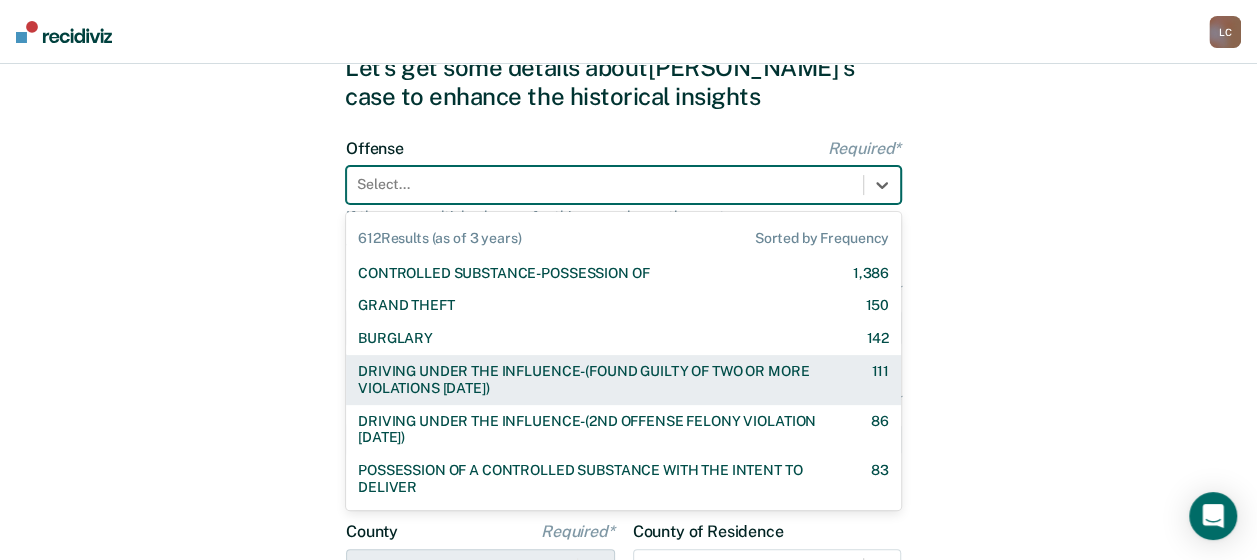 click on "DRIVING UNDER THE INFLUENCE-(FOUND GUILTY OF TWO OR MORE VIOLATIONS [DATE])" at bounding box center (597, 380) 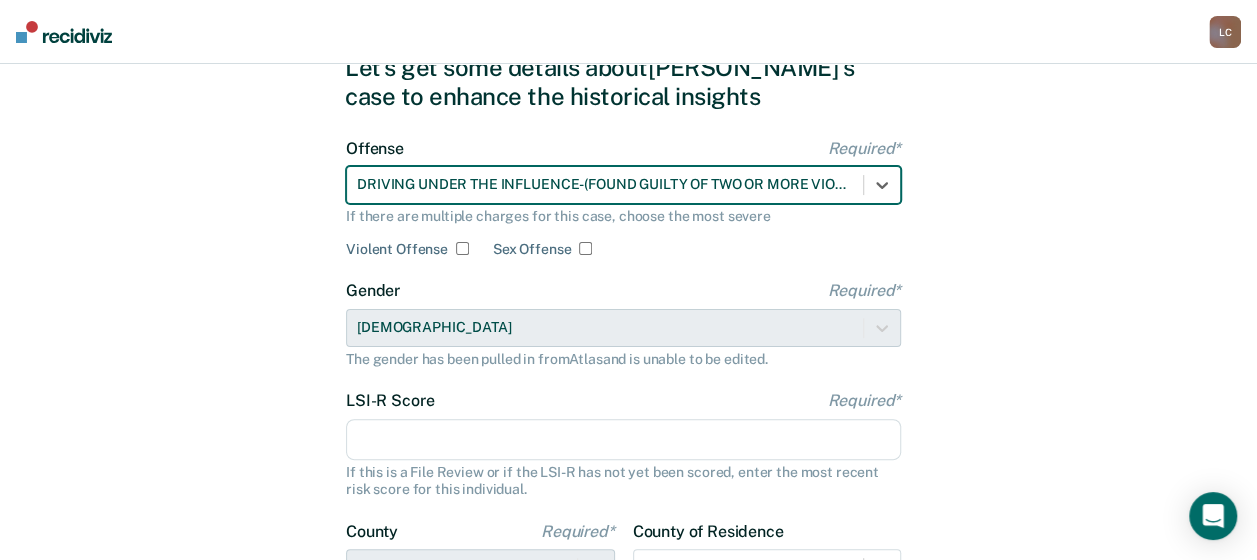click on "LSI-R Score  Required*" at bounding box center (623, 440) 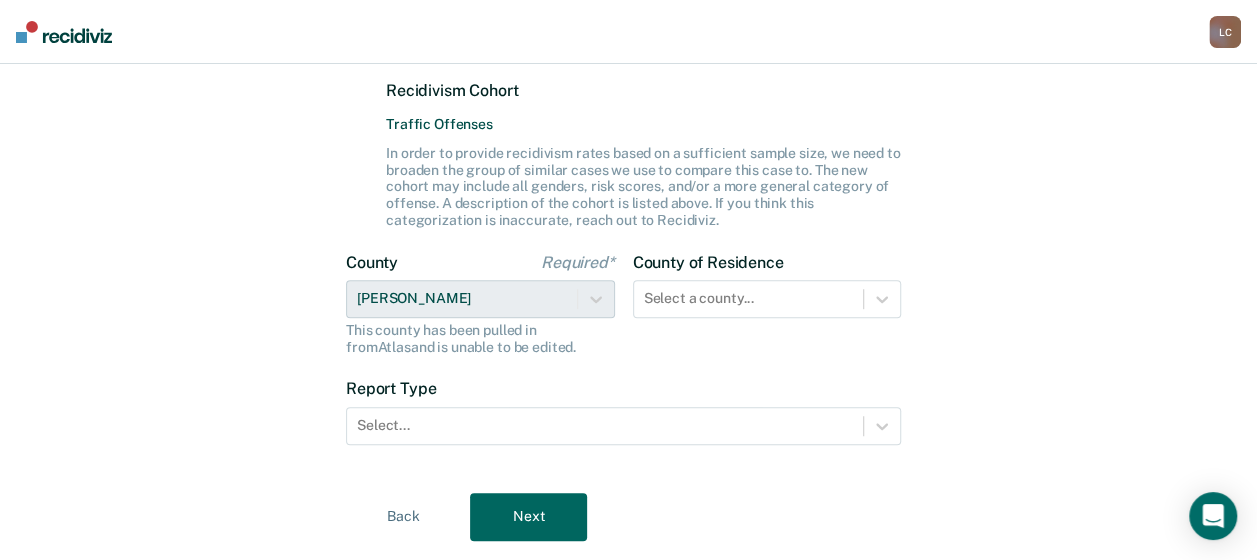 scroll, scrollTop: 576, scrollLeft: 0, axis: vertical 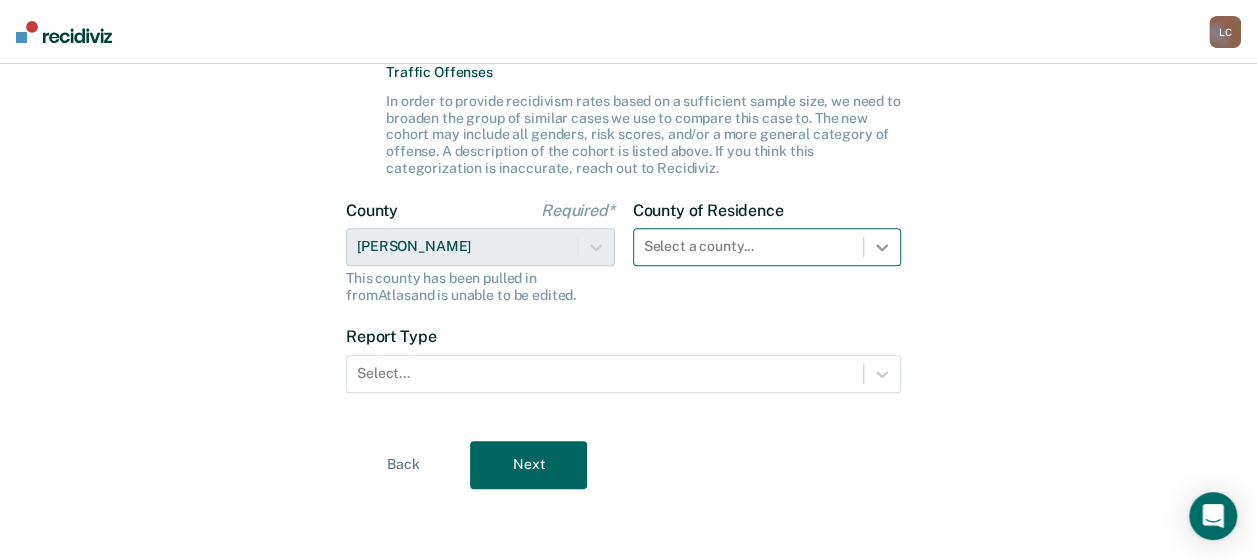 type on "22" 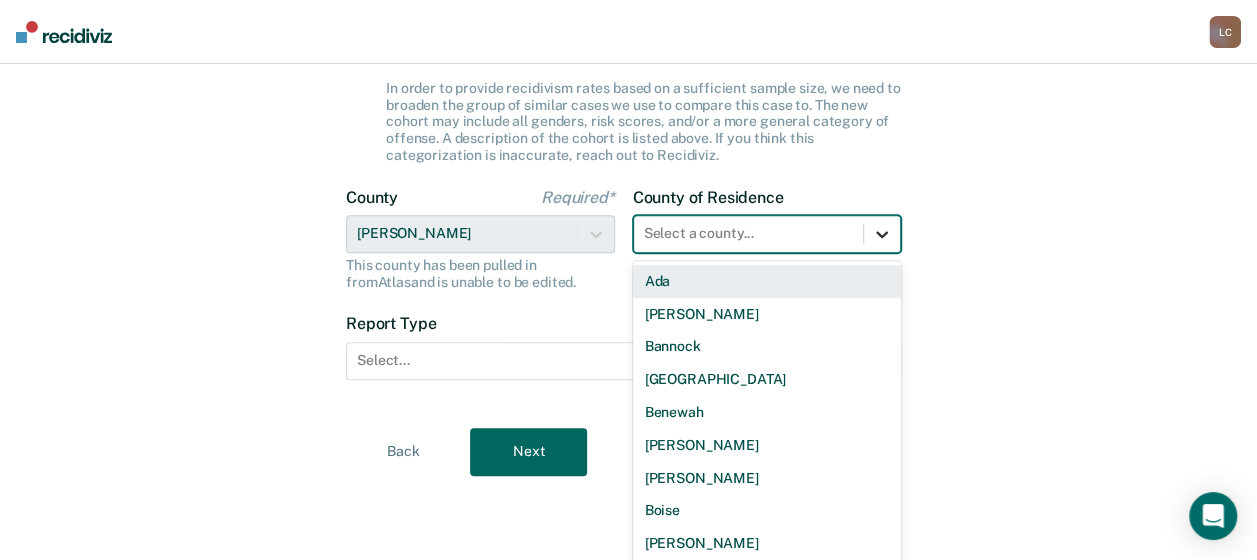 click 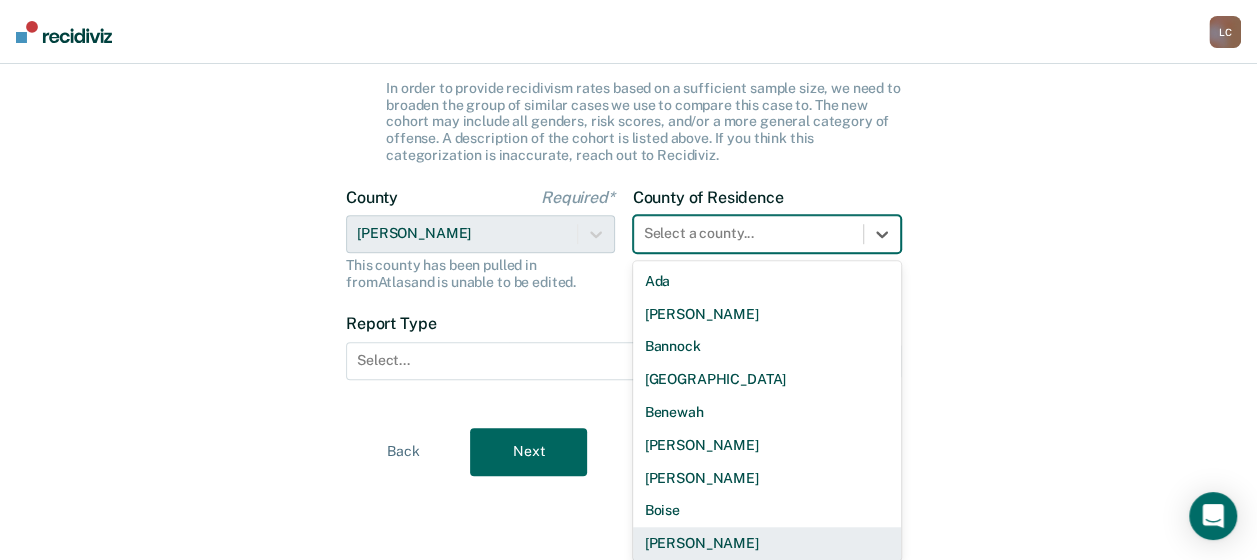click on "[PERSON_NAME]" at bounding box center [767, 543] 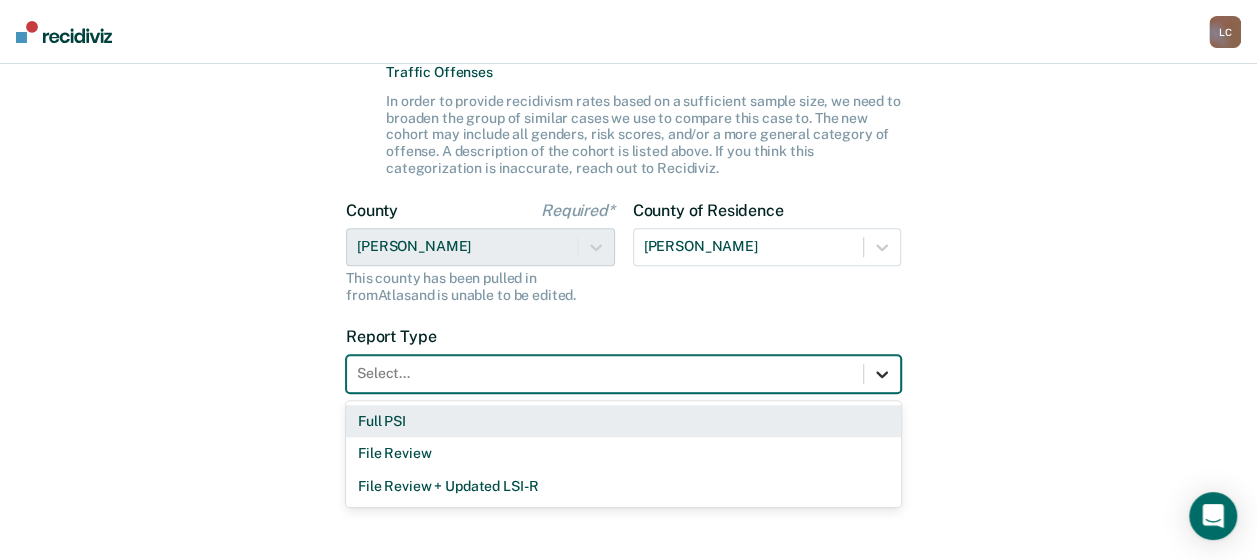 click 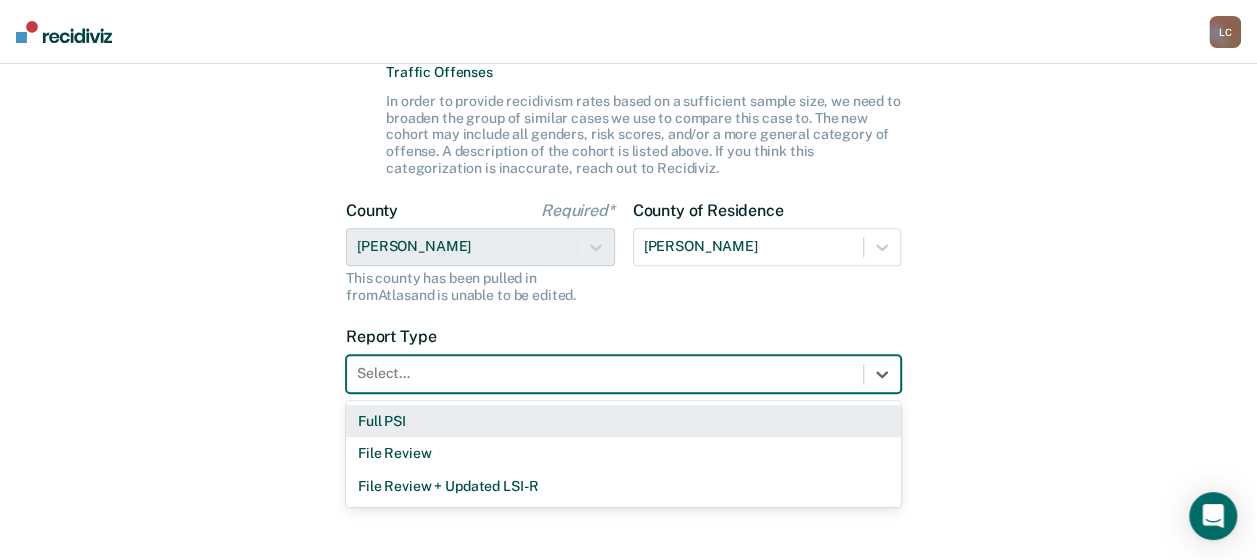 click on "Full PSI" at bounding box center (623, 421) 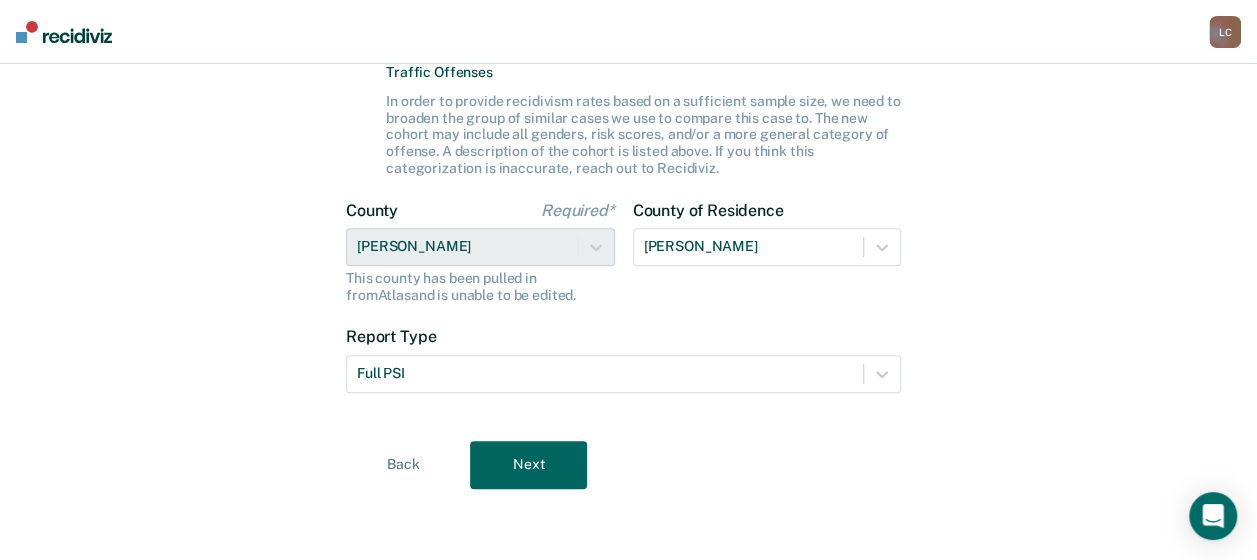 click on "Next" at bounding box center (528, 465) 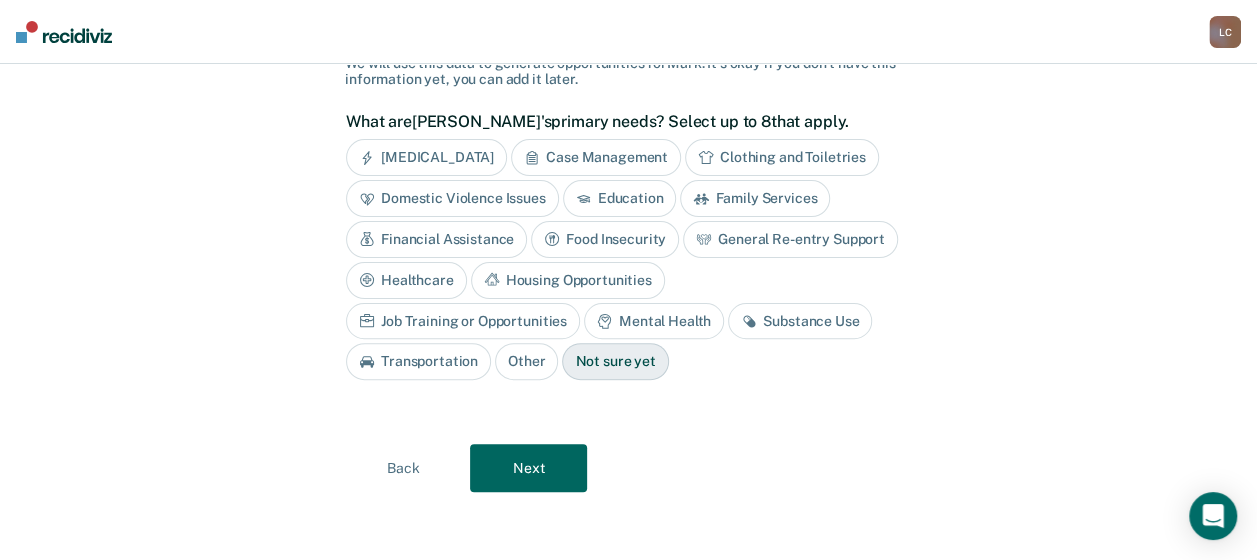click on "[MEDICAL_DATA]" at bounding box center (426, 157) 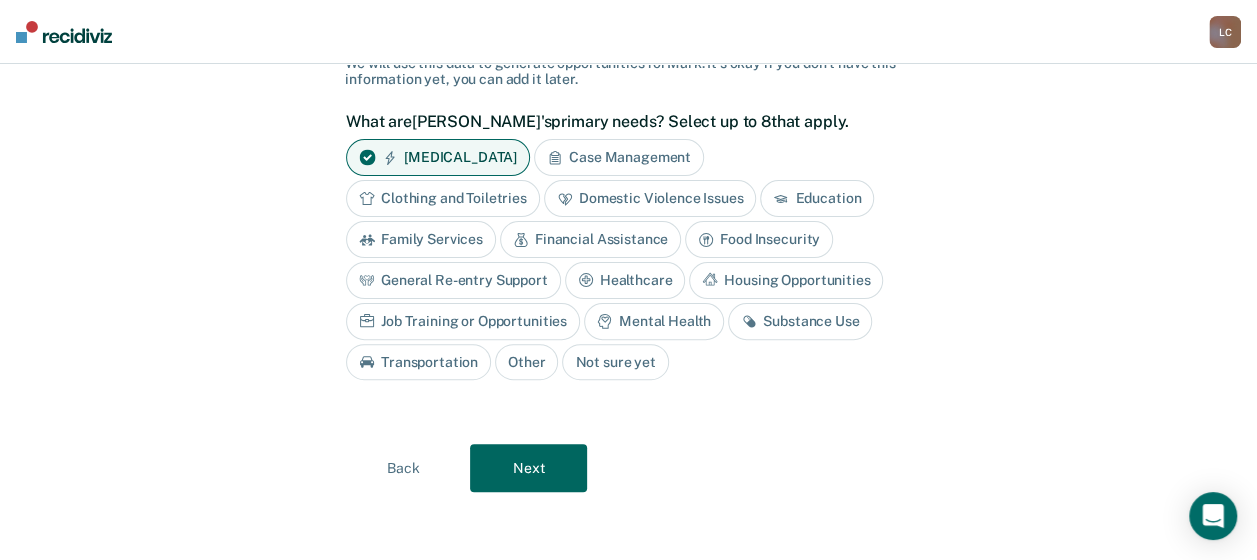 click on "Domestic Violence Issues" at bounding box center (650, 198) 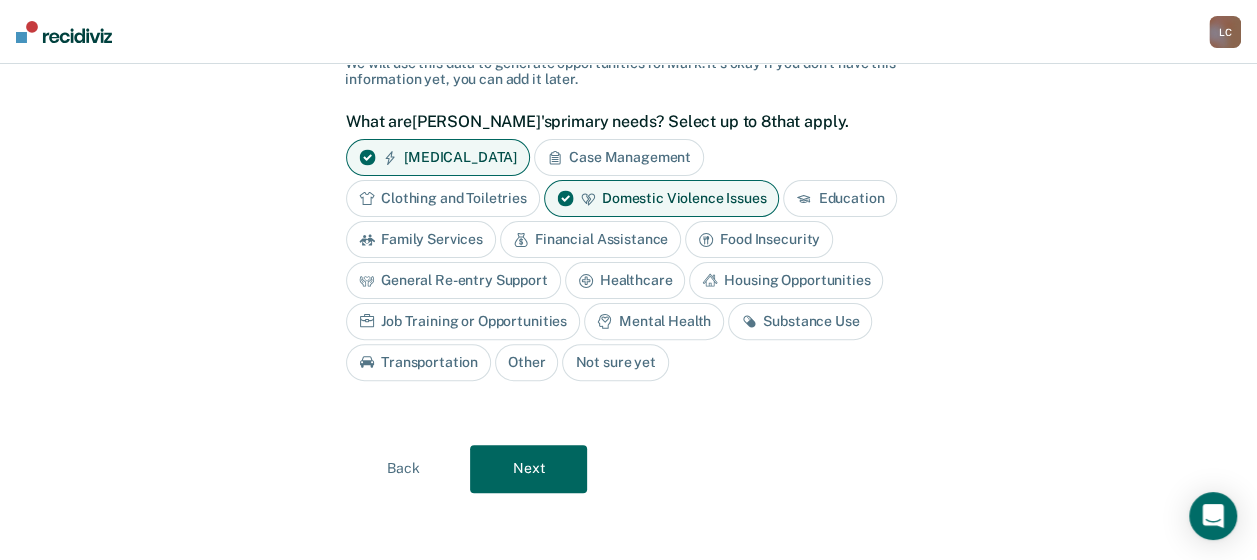 click on "Mental Health" at bounding box center (654, 321) 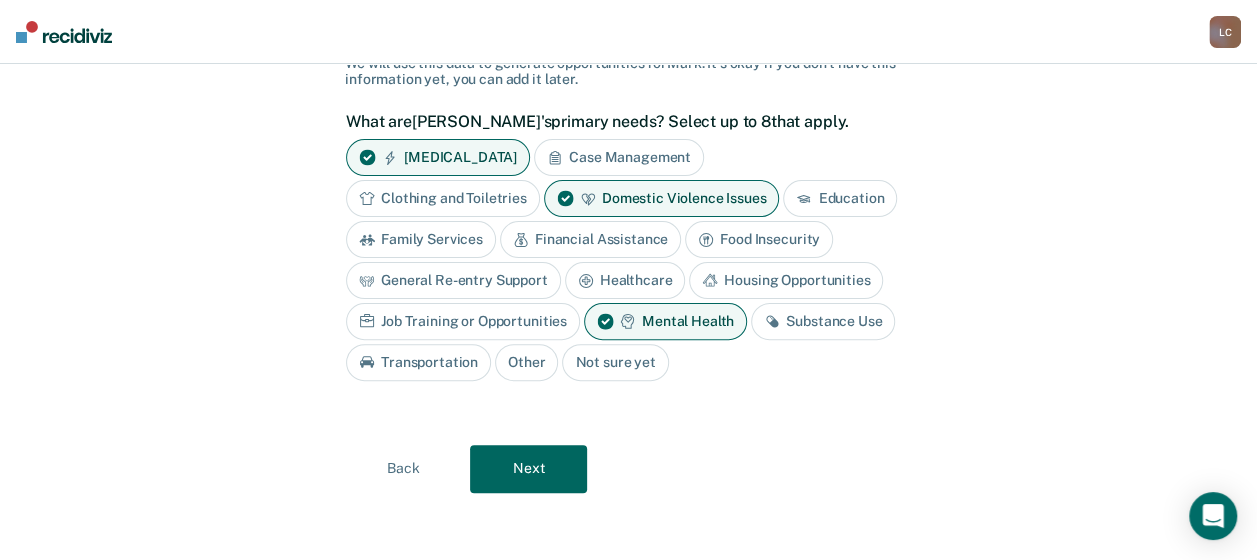click on "Substance Use" at bounding box center (823, 321) 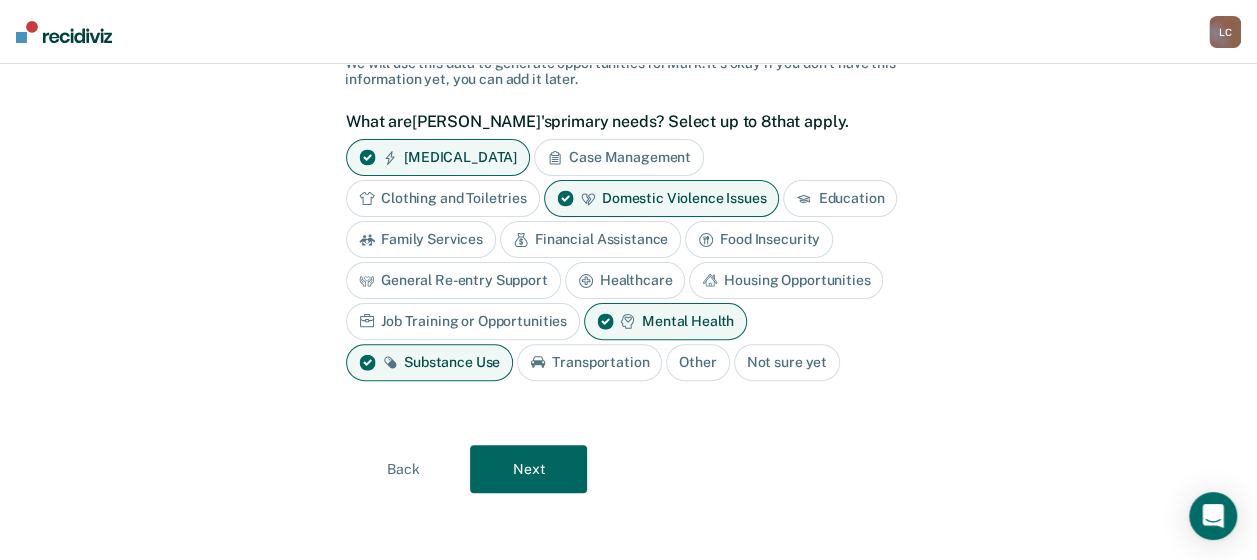click on "Next" at bounding box center [528, 469] 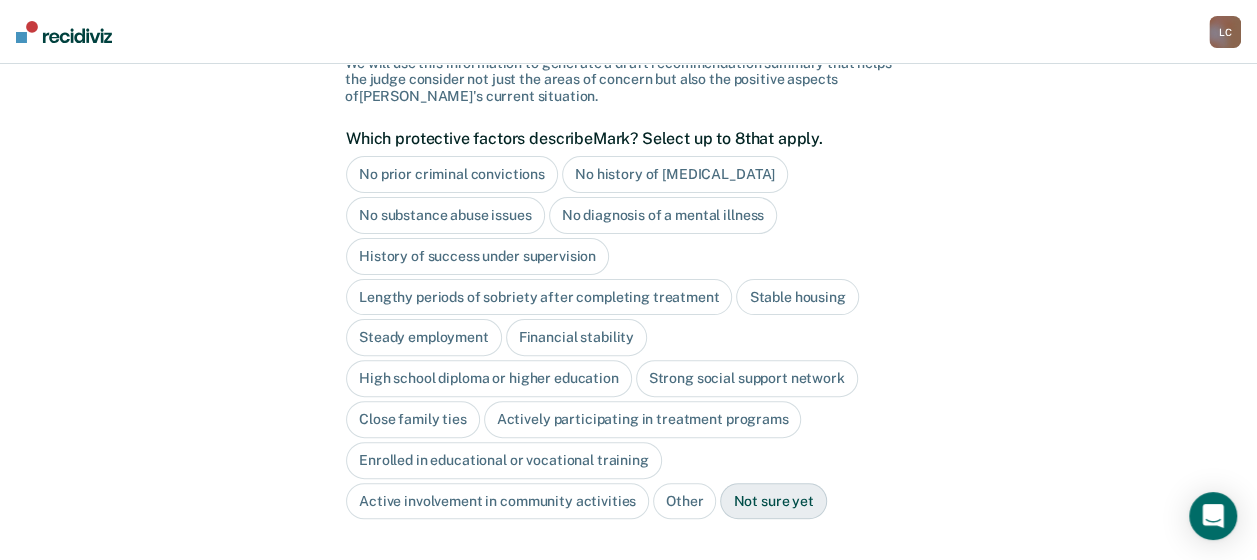 scroll, scrollTop: 287, scrollLeft: 0, axis: vertical 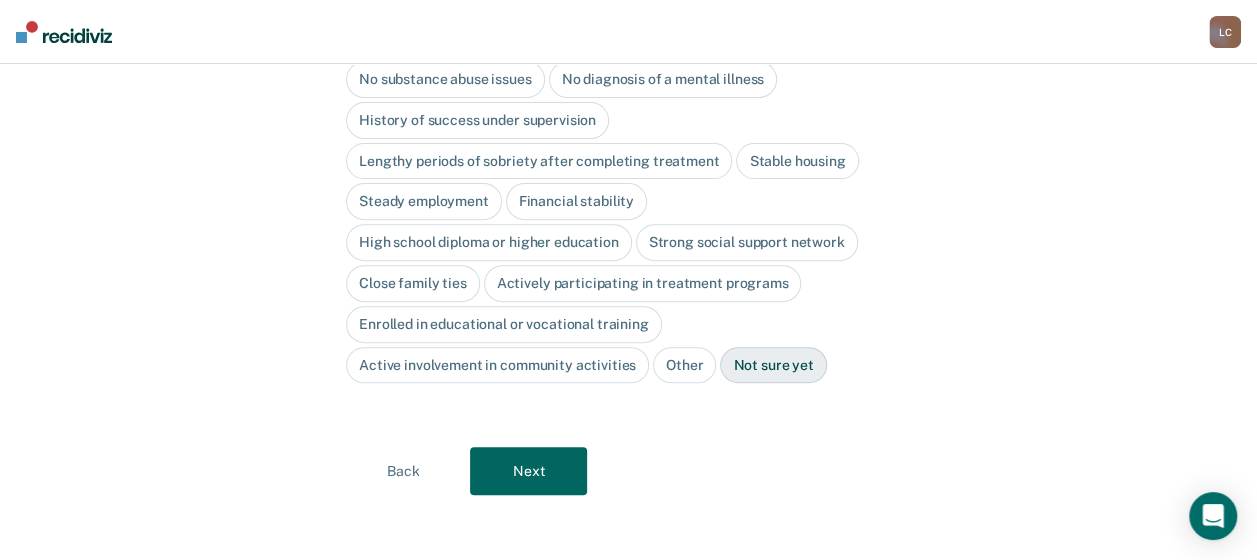 click on "Next" at bounding box center [528, 471] 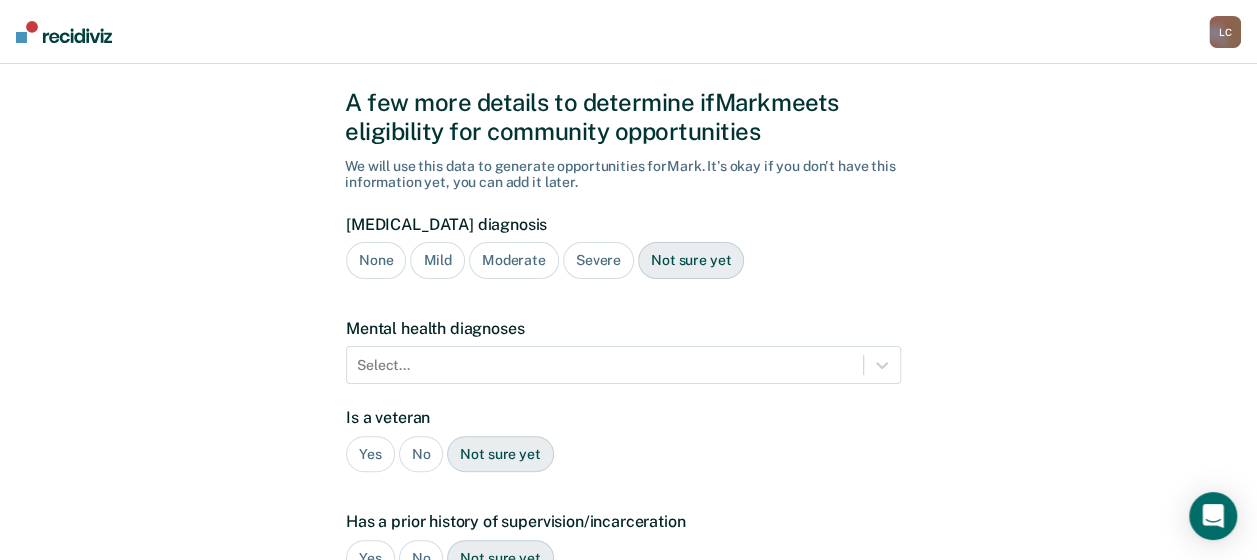 scroll, scrollTop: 44, scrollLeft: 0, axis: vertical 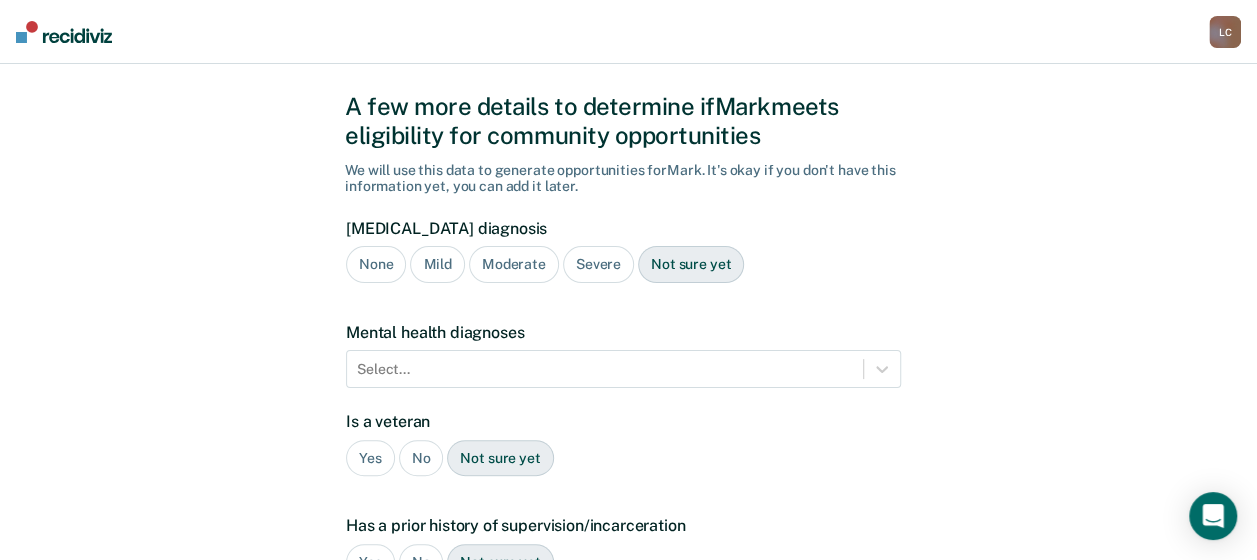 click on "Moderate" at bounding box center (514, 264) 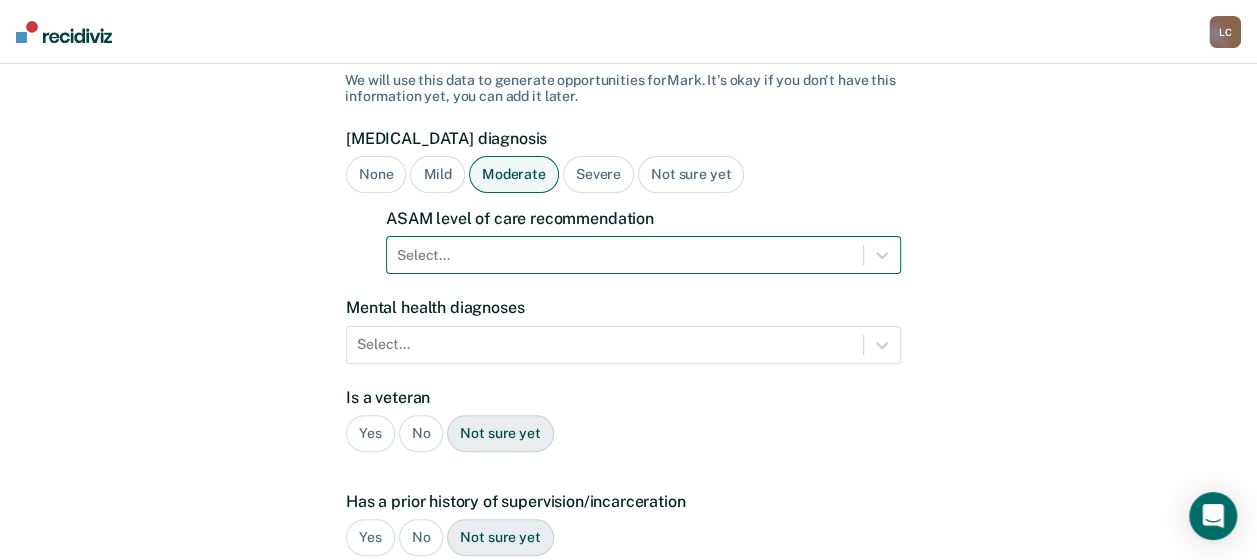click on "Select..." at bounding box center [643, 255] 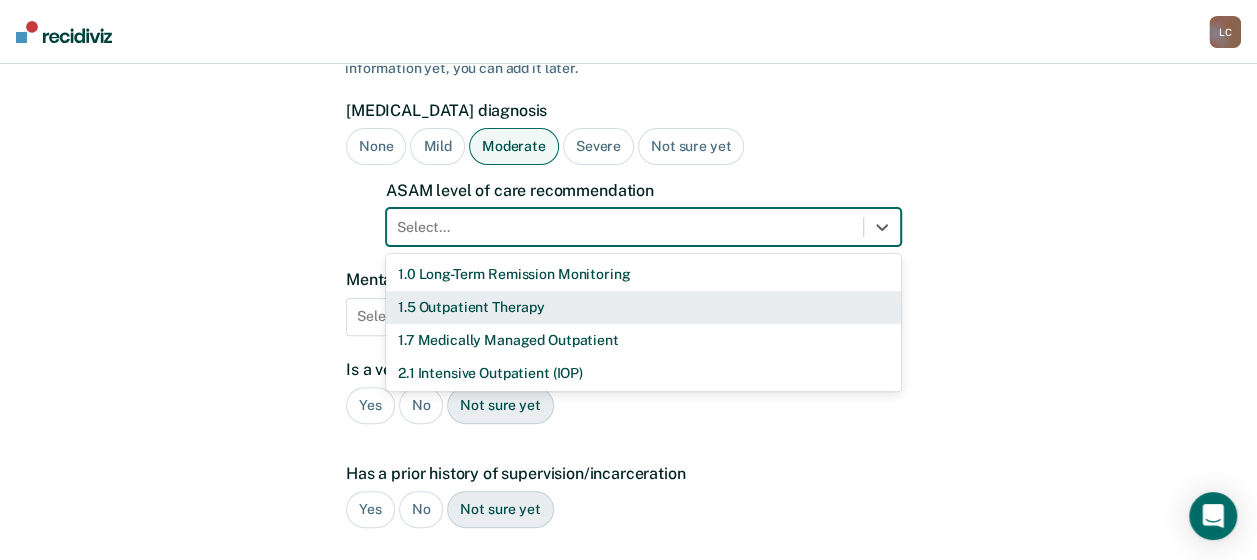 scroll, scrollTop: 164, scrollLeft: 0, axis: vertical 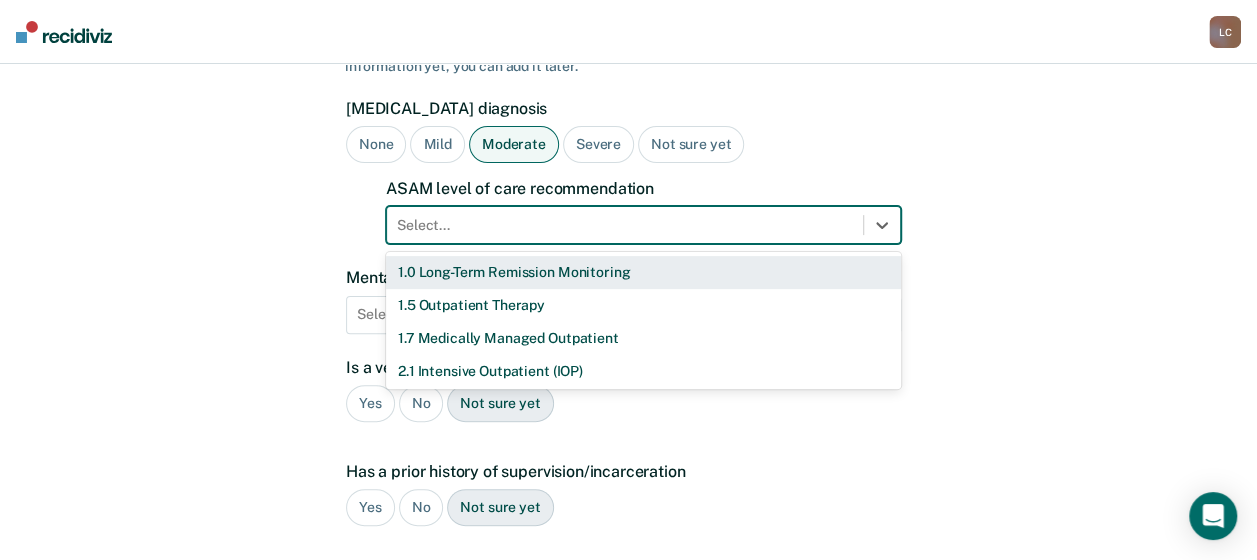 click on "1.0 Long-Term Remission Monitoring" at bounding box center [643, 272] 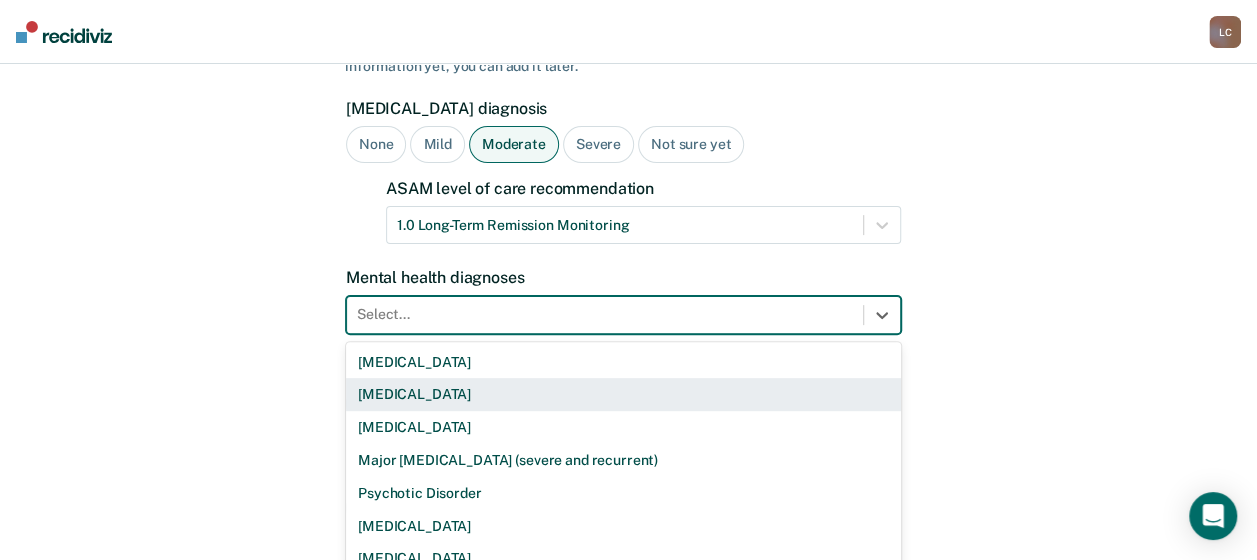 scroll, scrollTop: 252, scrollLeft: 0, axis: vertical 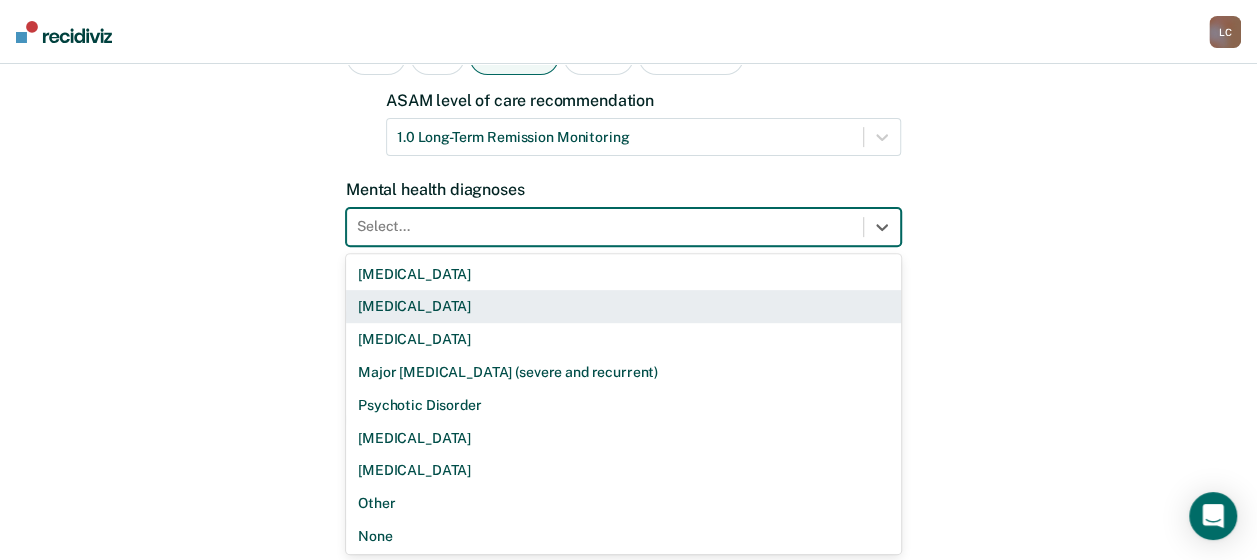 click on "9 results available. Use Up and Down to choose options, press Enter to select the currently focused option, press Escape to exit the menu, press Tab to select the option and exit the menu. Select... [MEDICAL_DATA] [MEDICAL_DATA] [MEDICAL_DATA] Major [MEDICAL_DATA] (severe and recurrent) Psychotic Disorder [MEDICAL_DATA] [MEDICAL_DATA] Other None" at bounding box center (623, 227) 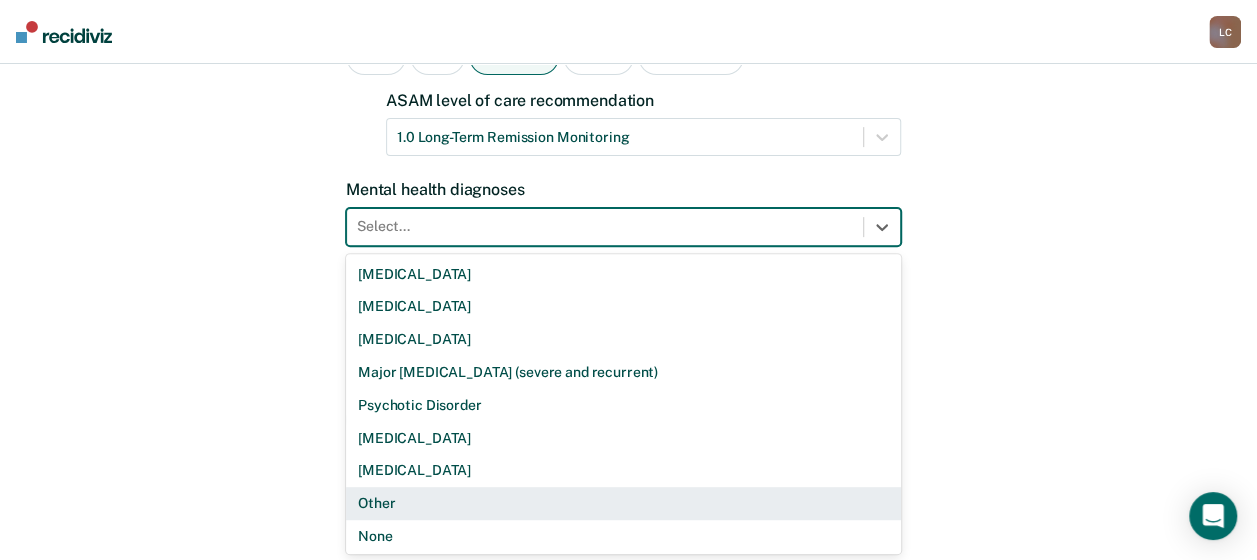 click on "Other" at bounding box center [623, 503] 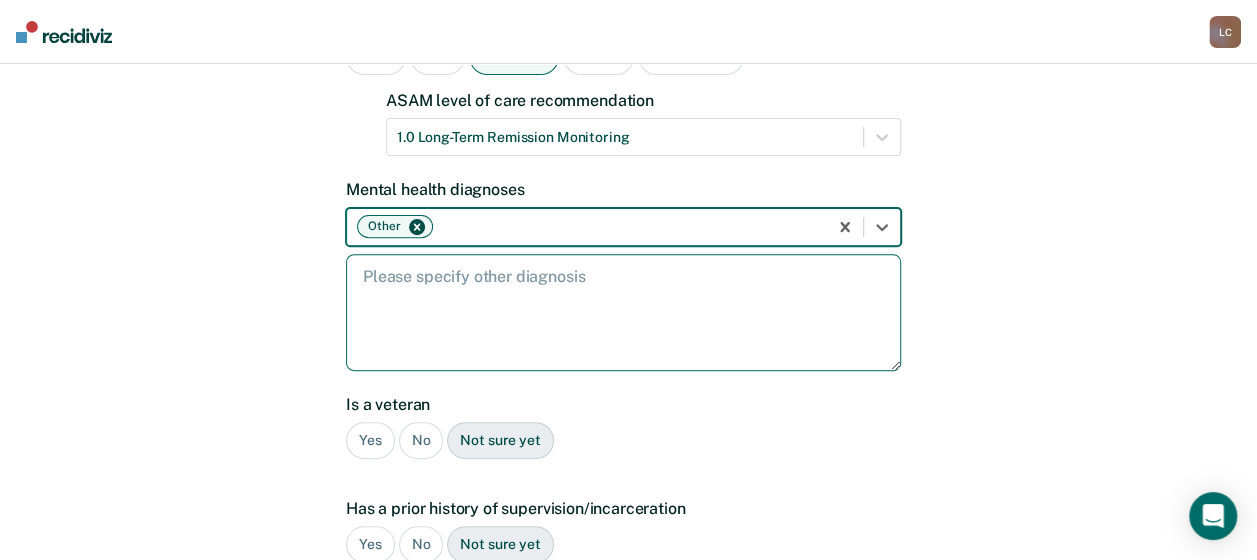 click at bounding box center [623, 312] 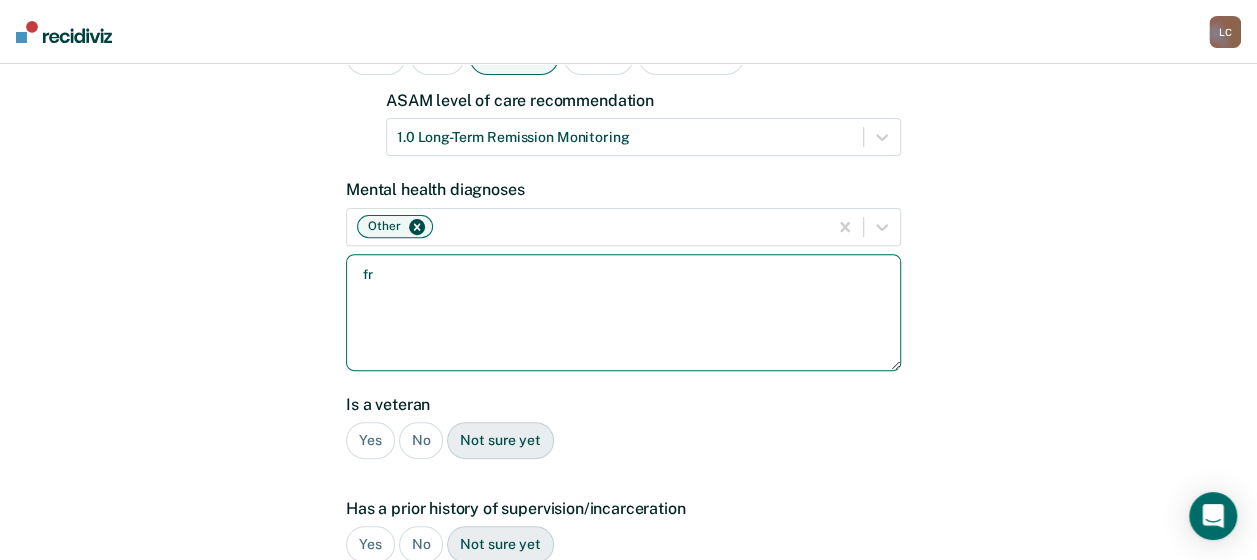 type on "f" 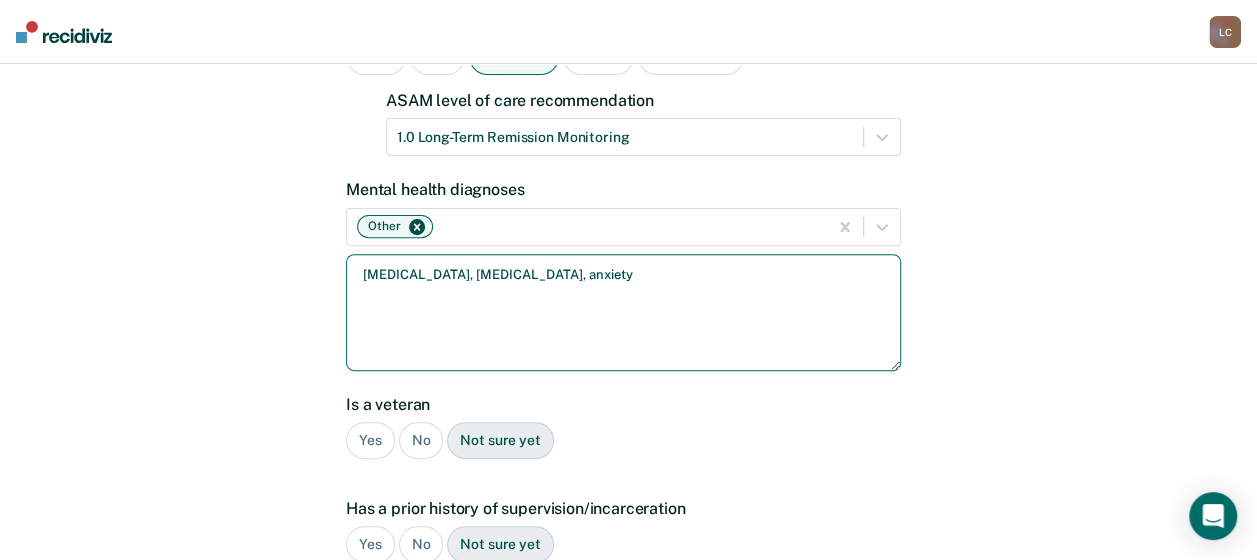 type on "[MEDICAL_DATA], [MEDICAL_DATA], anxiety" 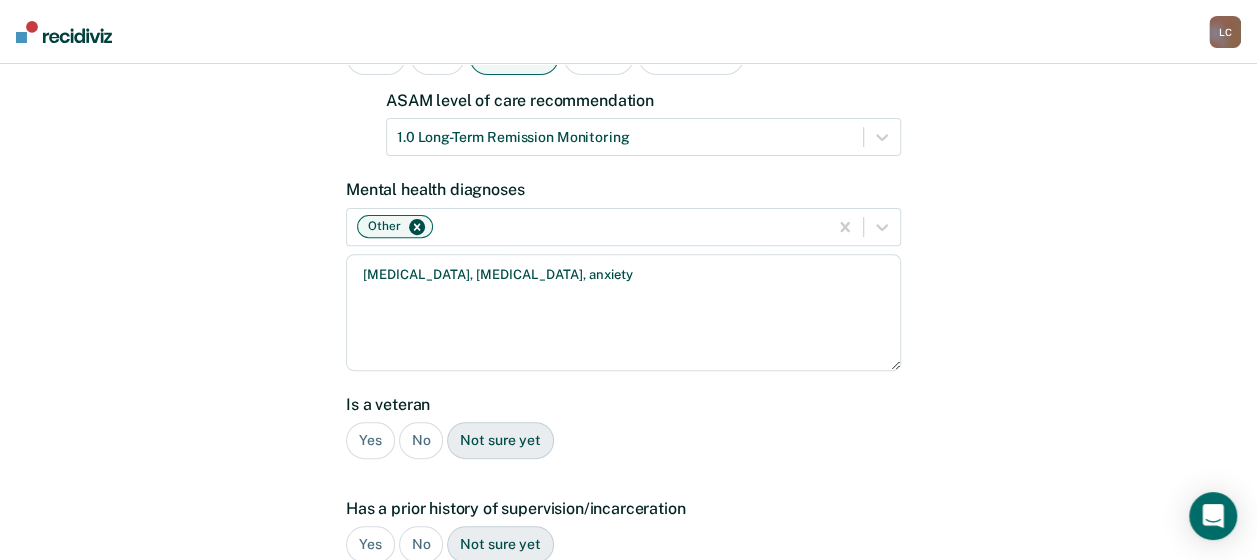 click on "No" at bounding box center (421, 440) 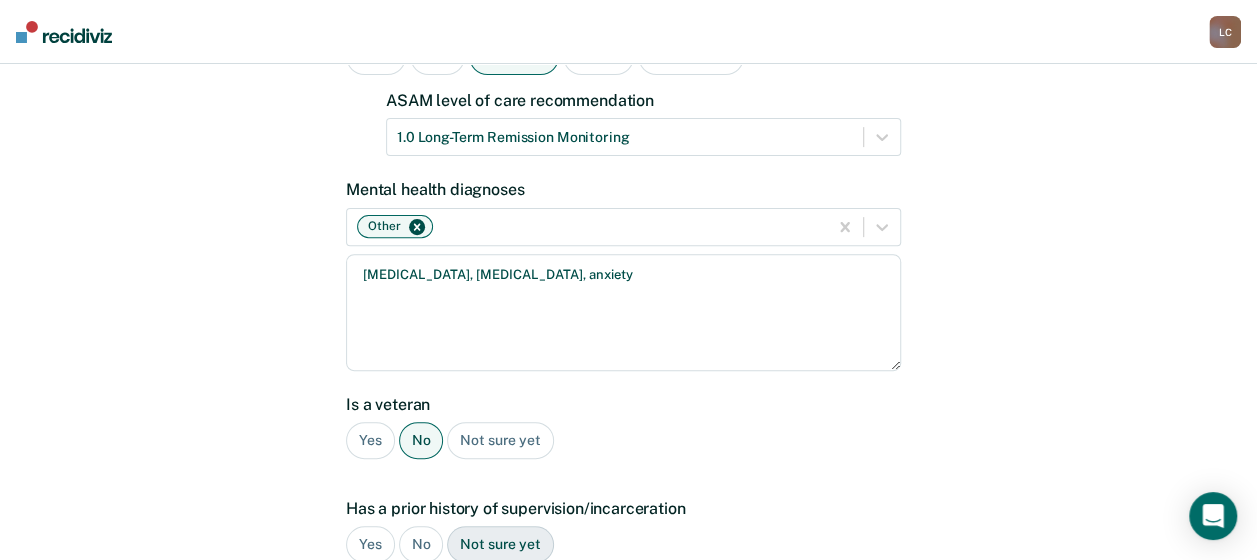 click on "Yes" at bounding box center [370, 544] 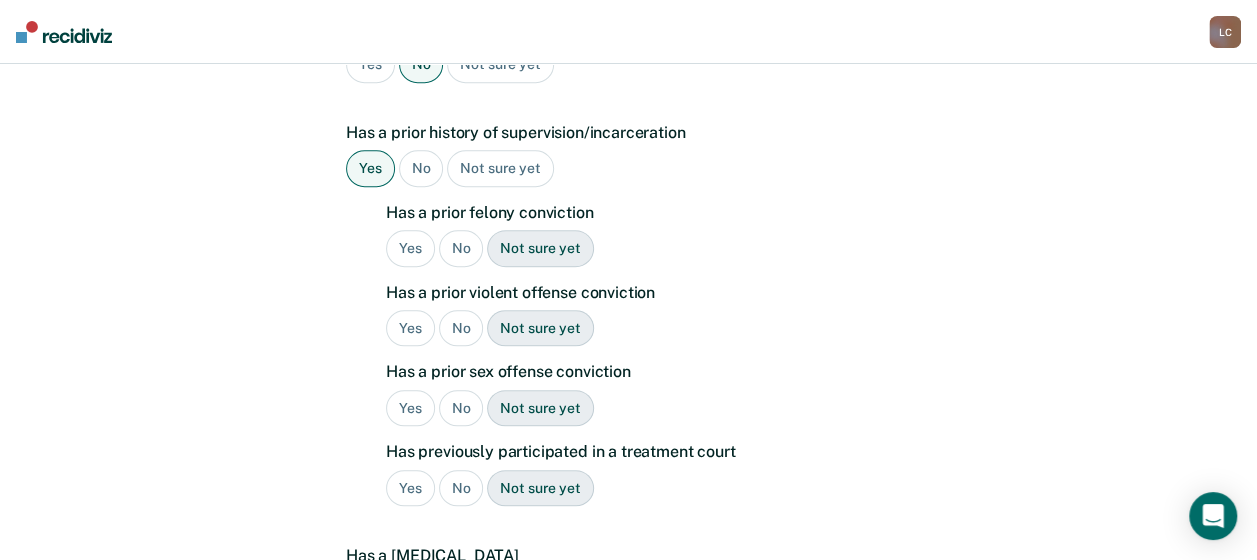 scroll, scrollTop: 641, scrollLeft: 0, axis: vertical 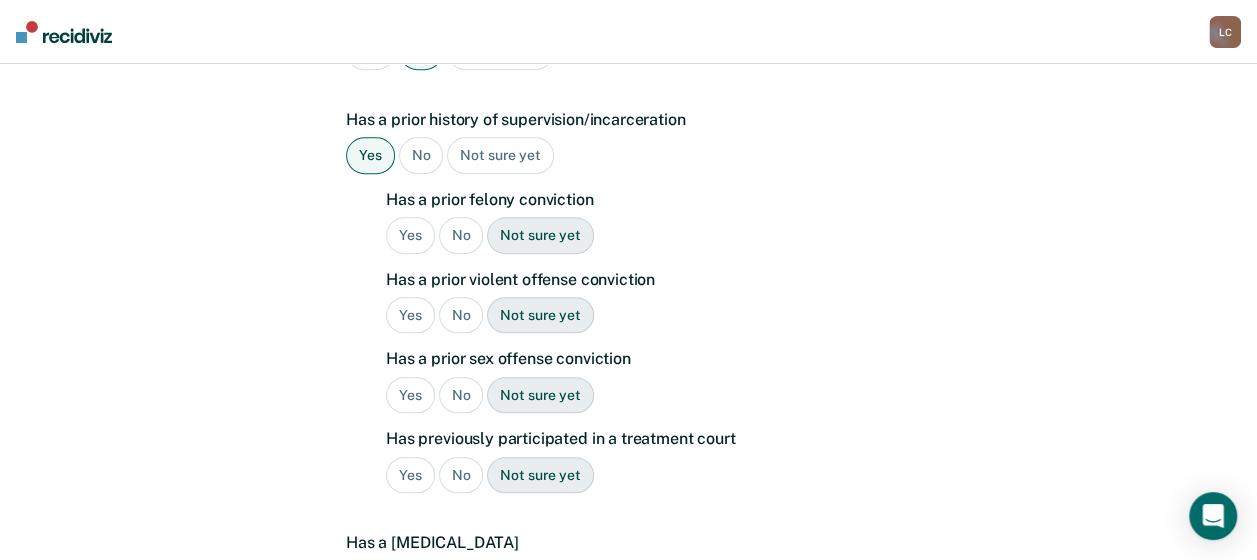 click on "Yes" at bounding box center (410, 235) 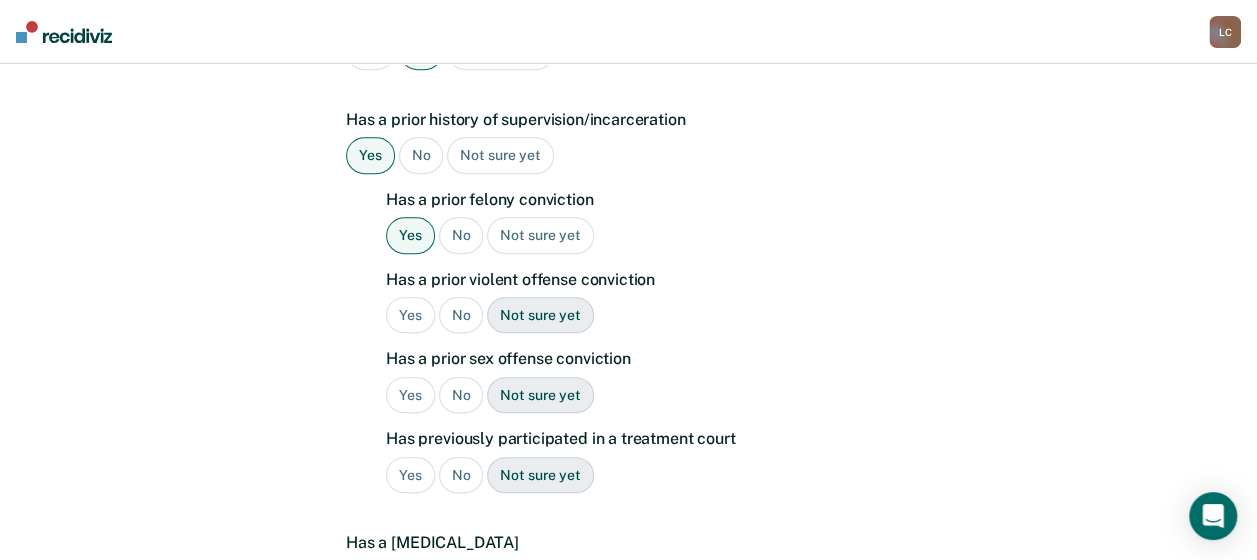 click on "Yes" at bounding box center (410, 315) 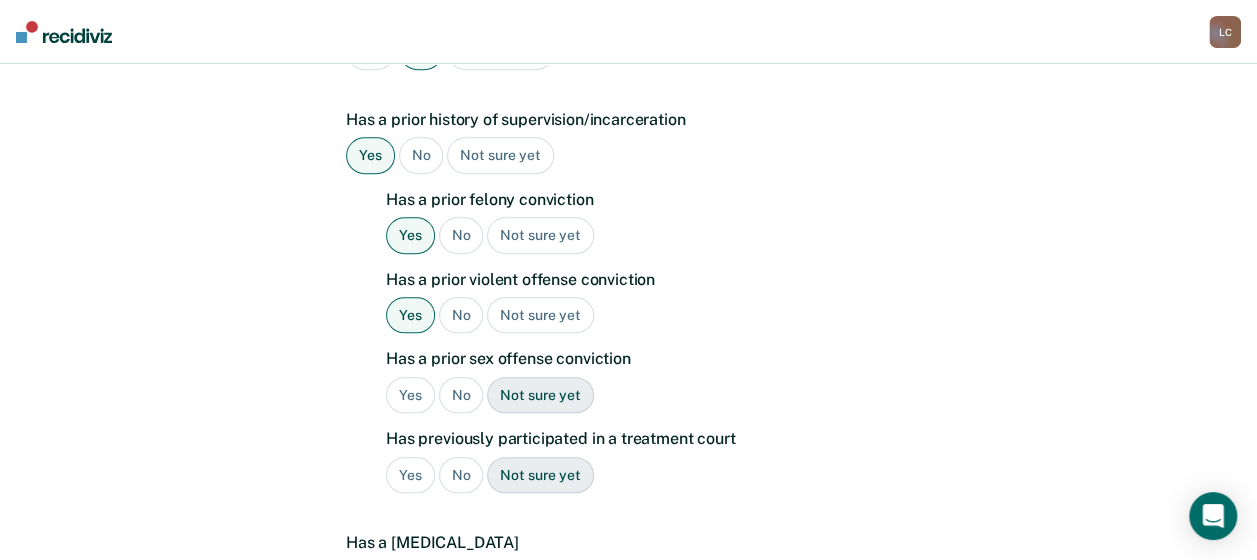 click on "No" at bounding box center (461, 395) 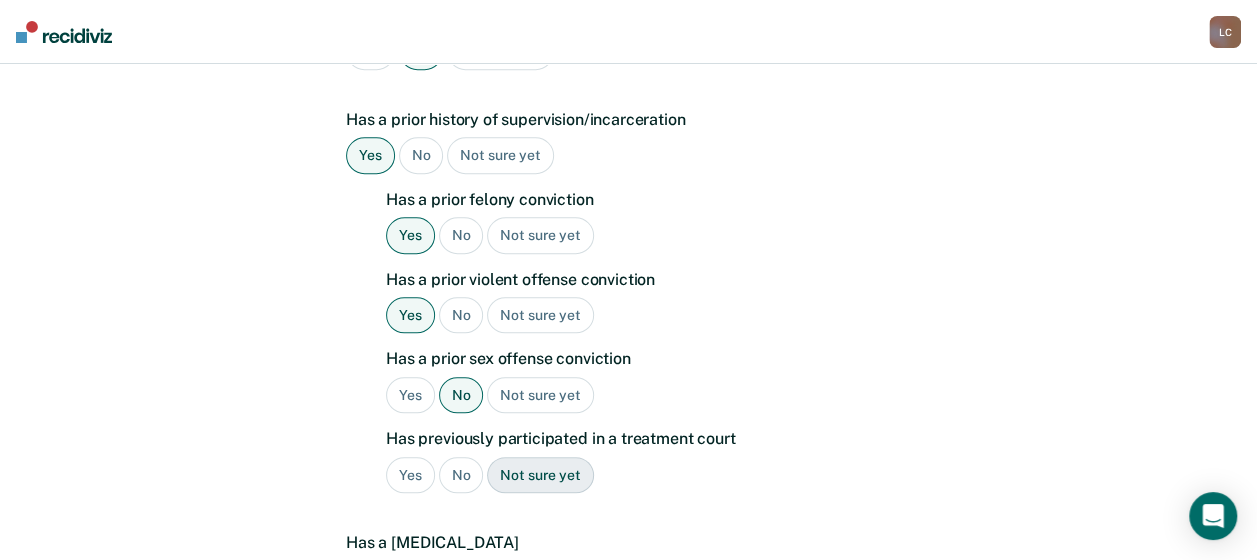 click on "No" at bounding box center (461, 475) 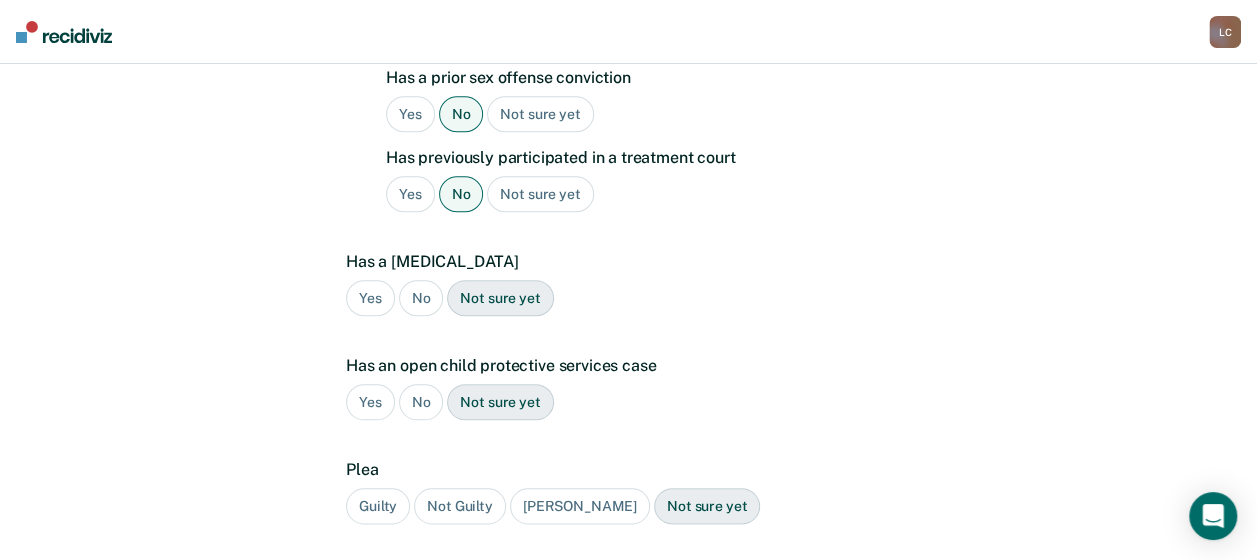 scroll, scrollTop: 958, scrollLeft: 0, axis: vertical 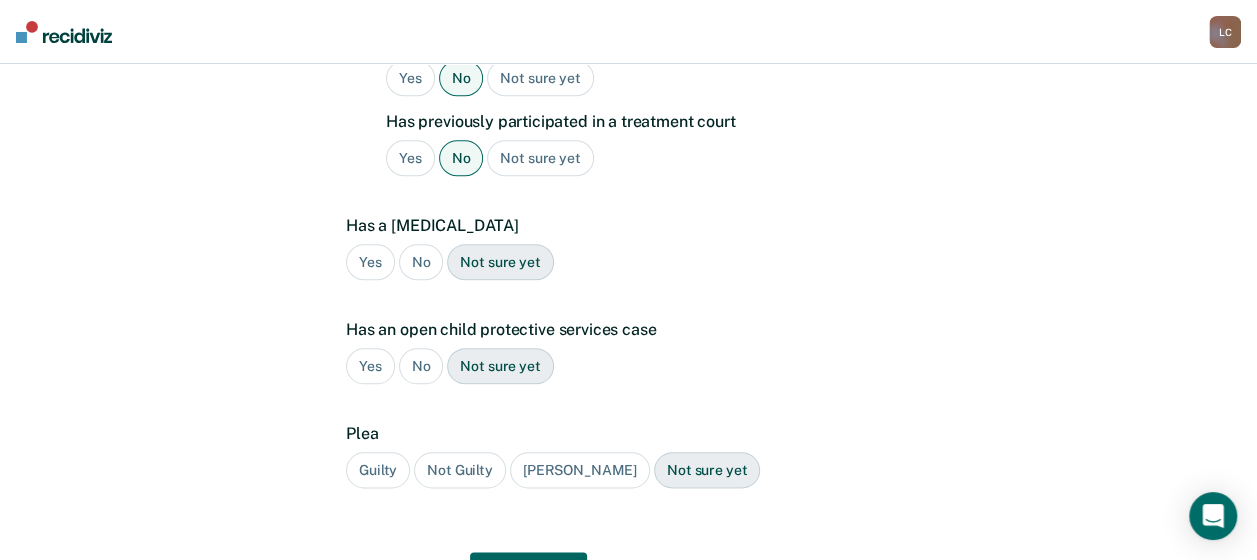 click on "No" at bounding box center (421, 262) 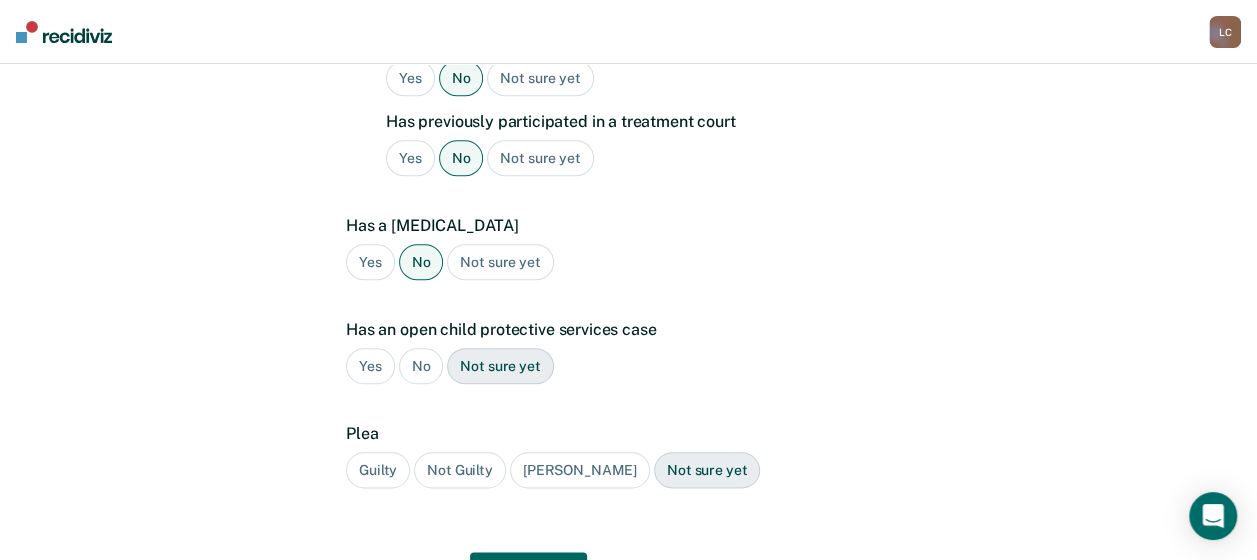 click on "No" at bounding box center (421, 366) 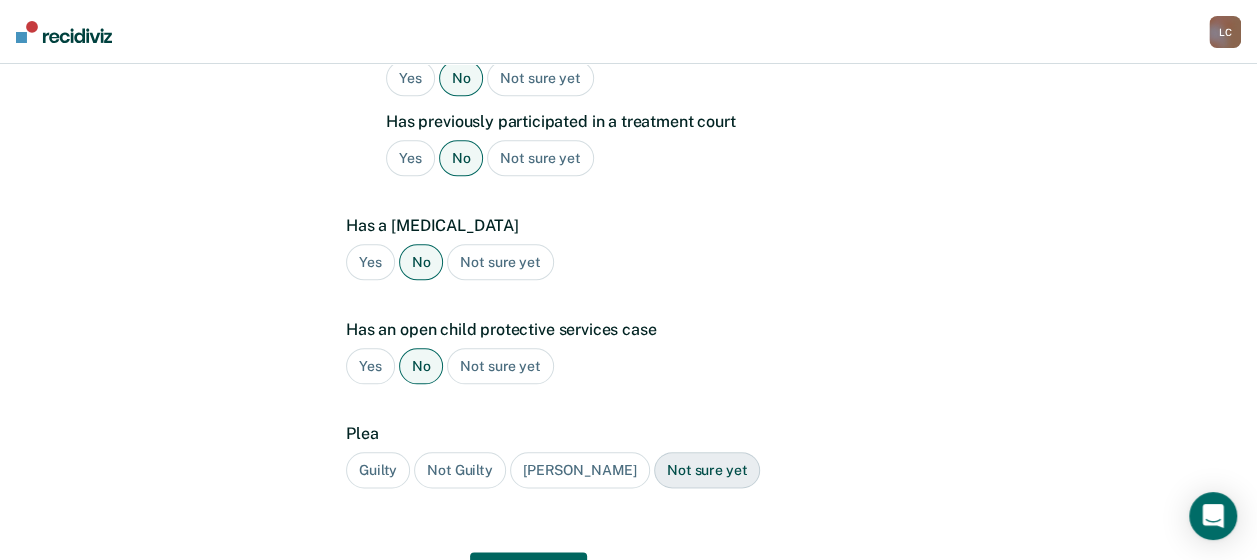 click on "Guilty" at bounding box center [378, 470] 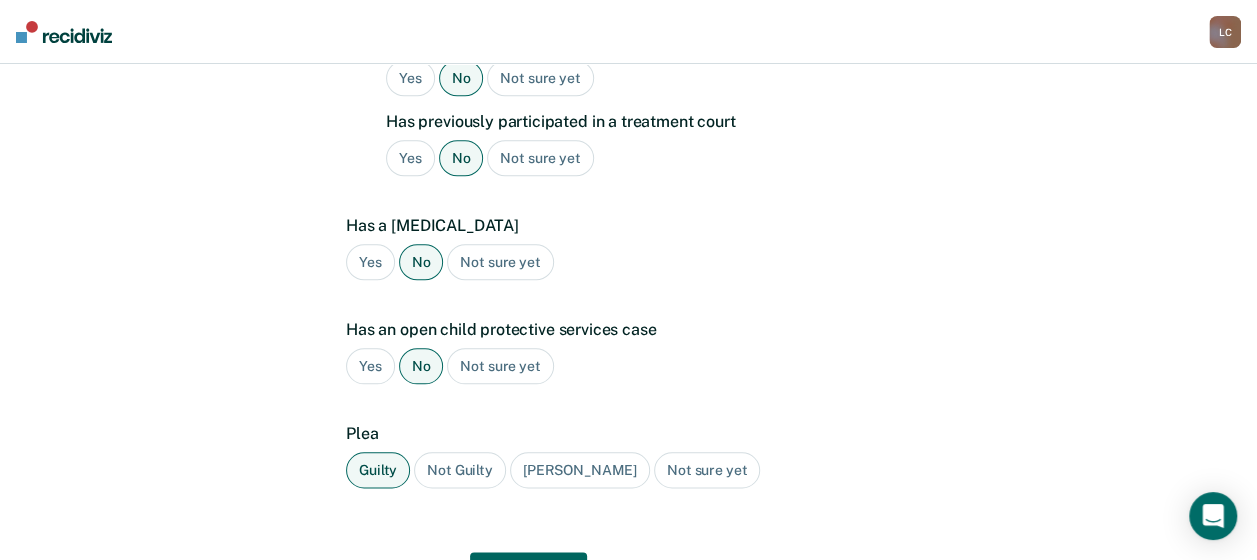 scroll, scrollTop: 1064, scrollLeft: 0, axis: vertical 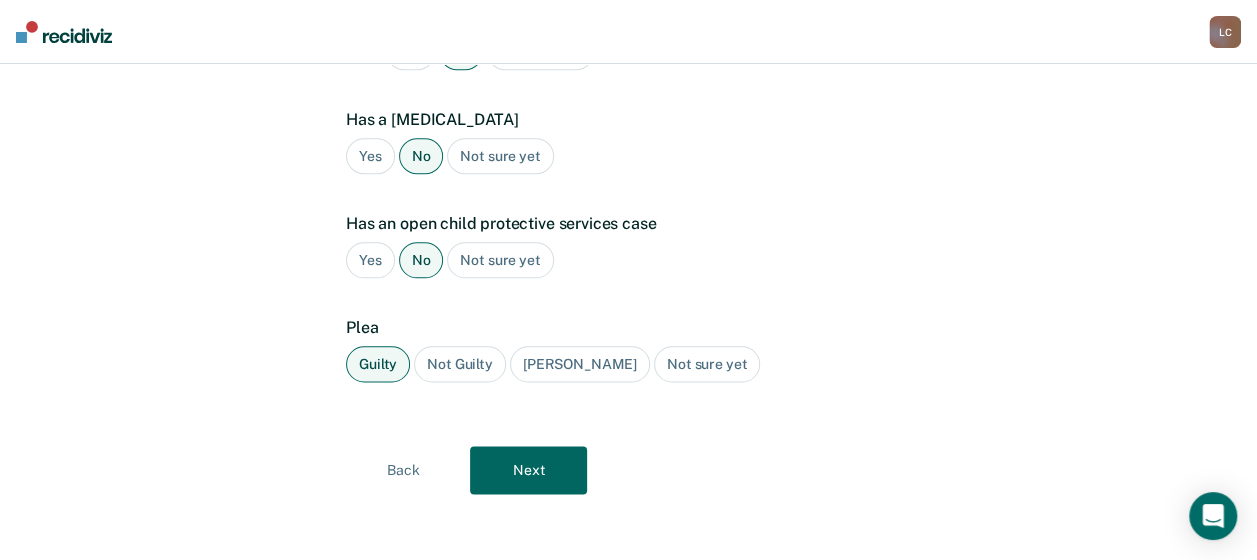 click on "Next" at bounding box center (528, 470) 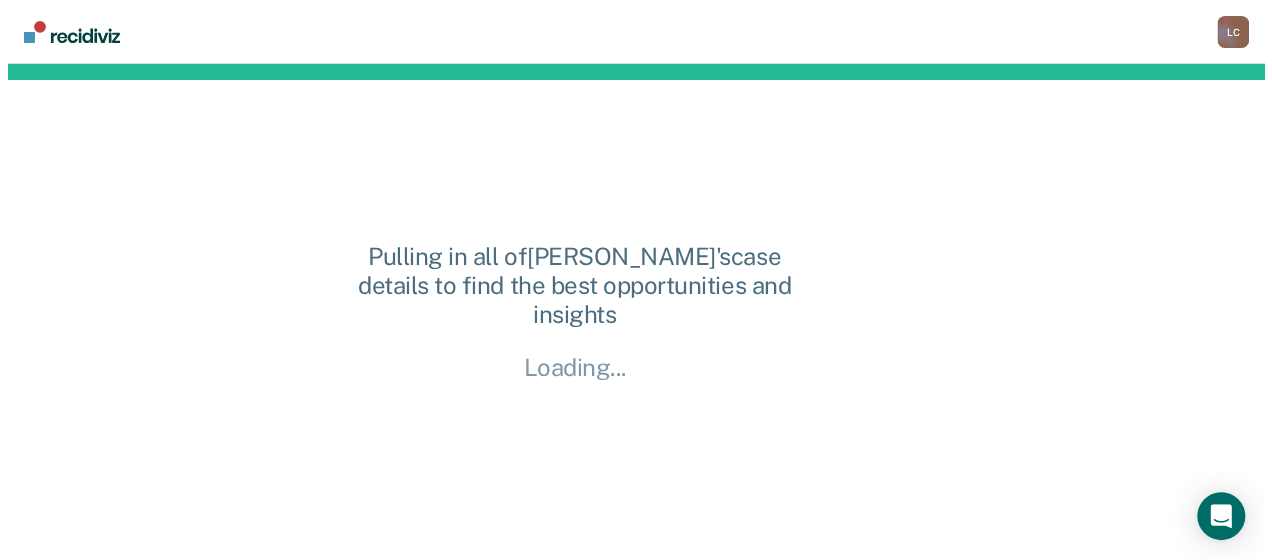 scroll, scrollTop: 0, scrollLeft: 0, axis: both 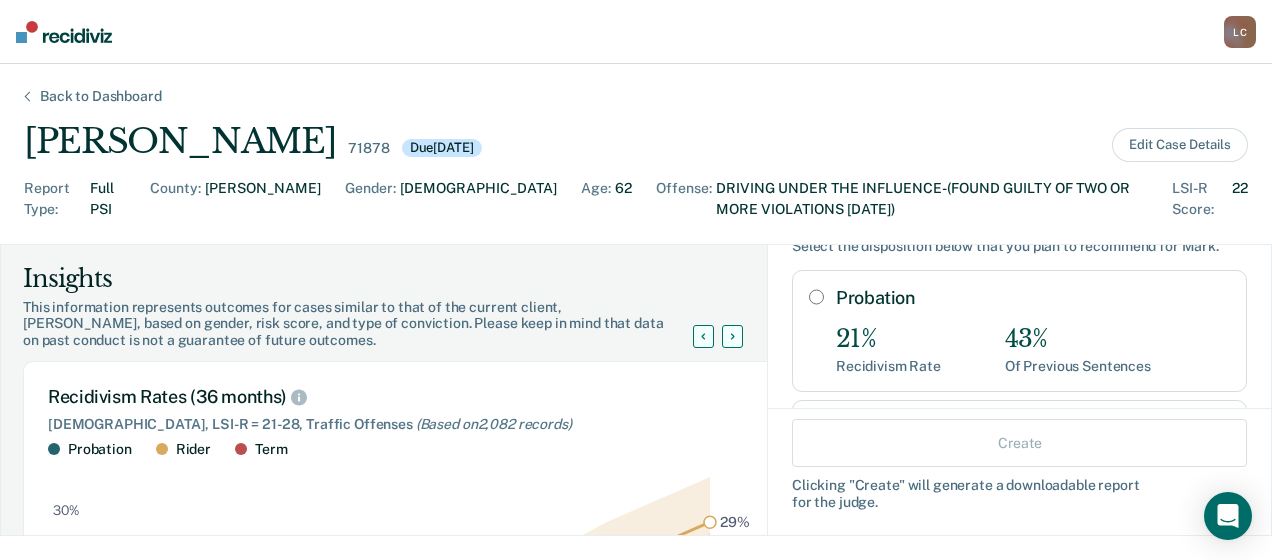 click on "Probation" at bounding box center (816, 297) 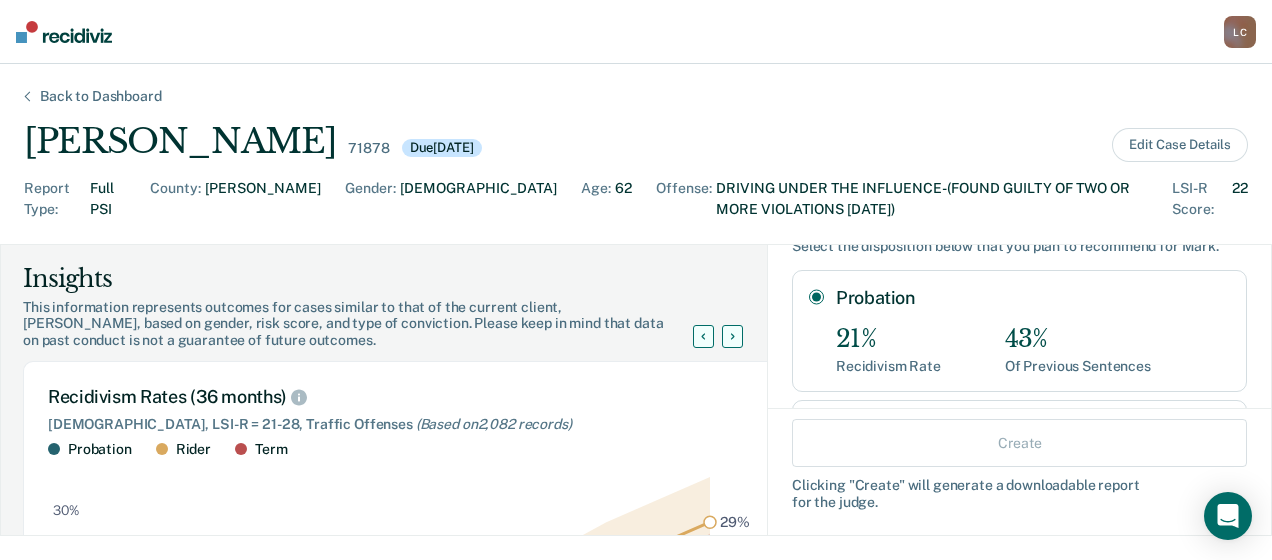 radio on "true" 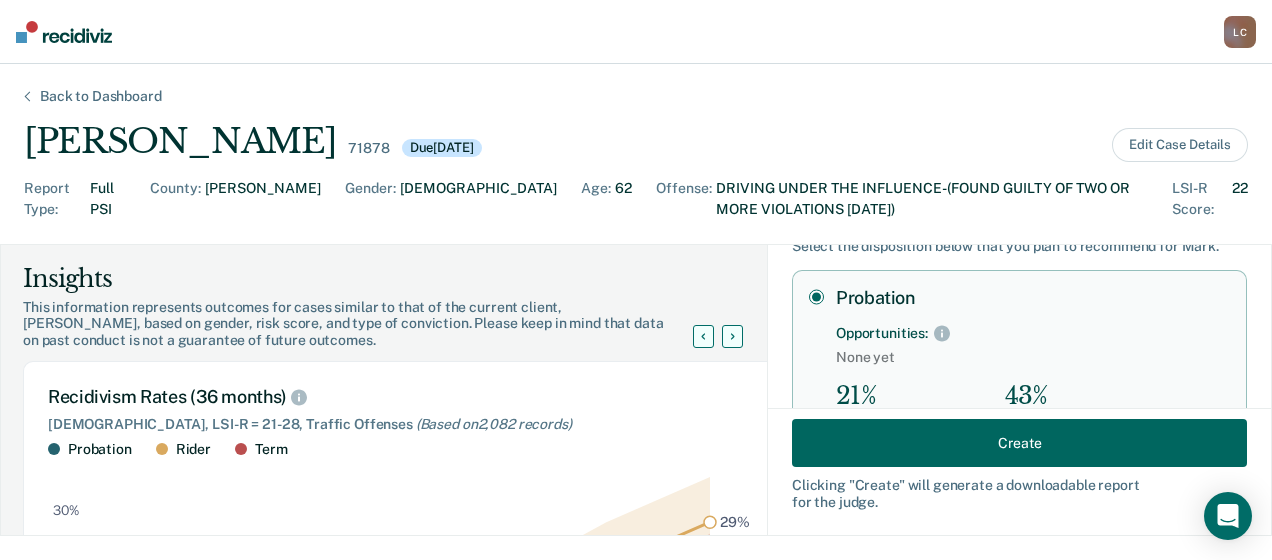 click on "Create" at bounding box center [1019, 443] 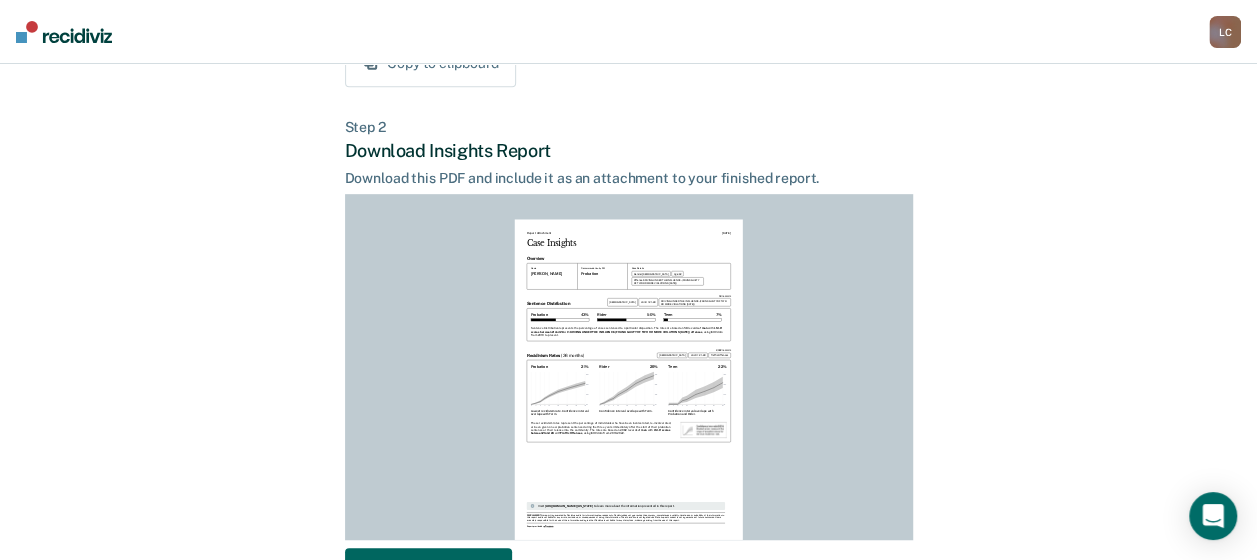 scroll, scrollTop: 580, scrollLeft: 0, axis: vertical 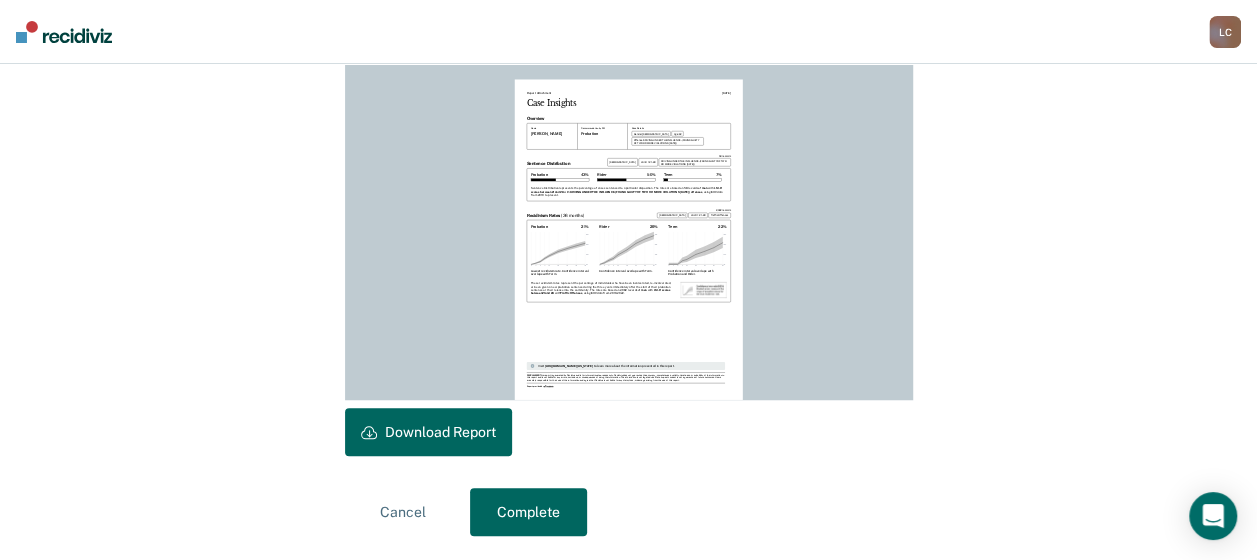 click on "Download Report" at bounding box center (428, 432) 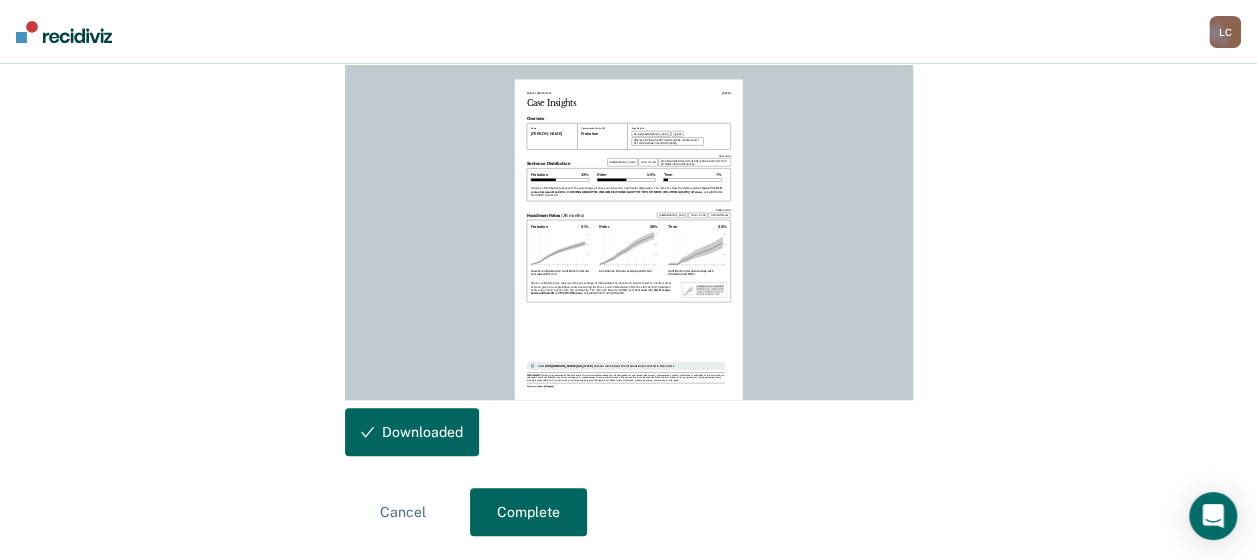 scroll, scrollTop: 0, scrollLeft: 0, axis: both 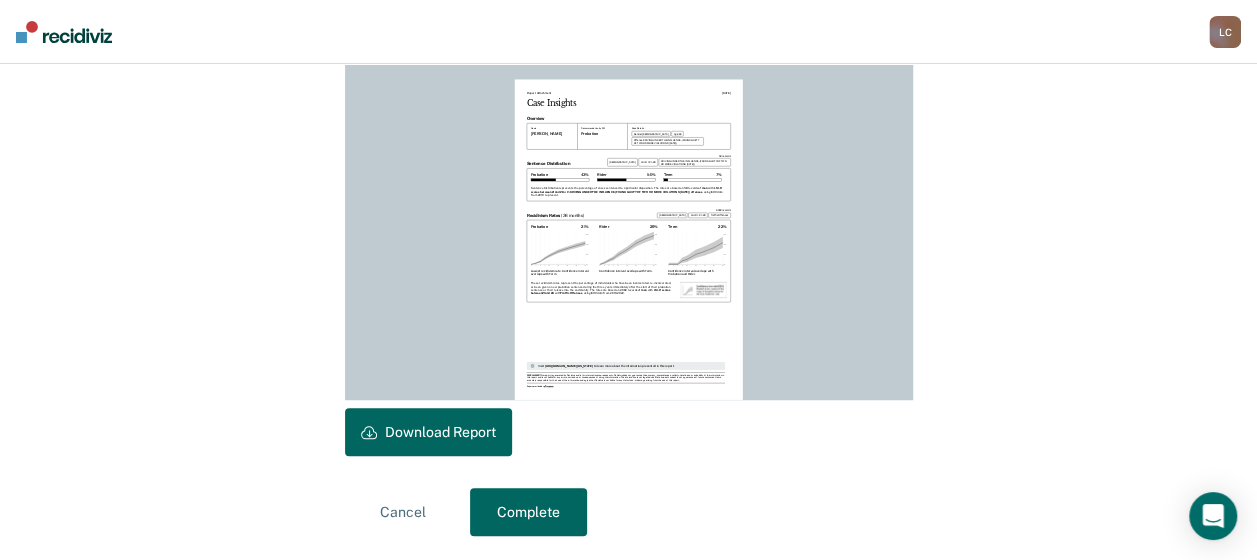 click on "Complete" at bounding box center [528, 512] 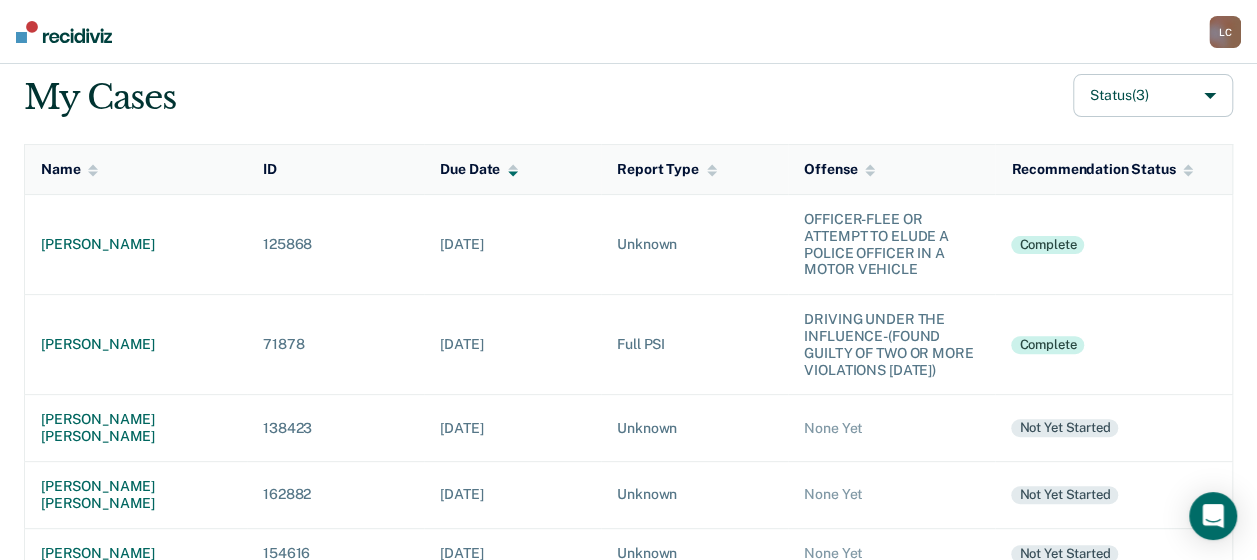 scroll, scrollTop: 140, scrollLeft: 0, axis: vertical 